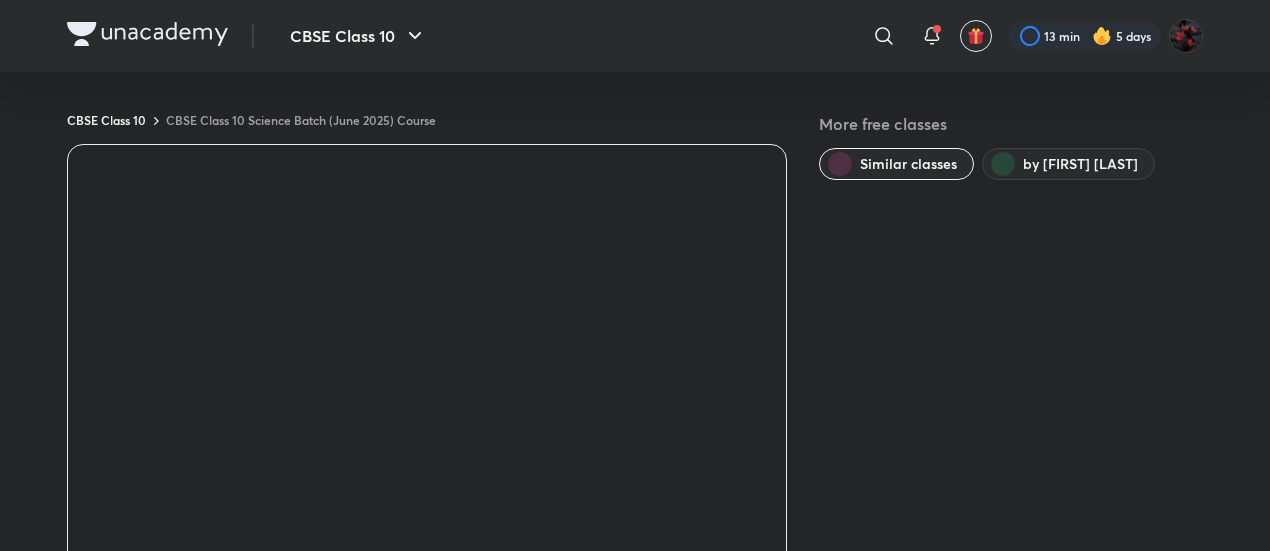 scroll, scrollTop: 0, scrollLeft: 0, axis: both 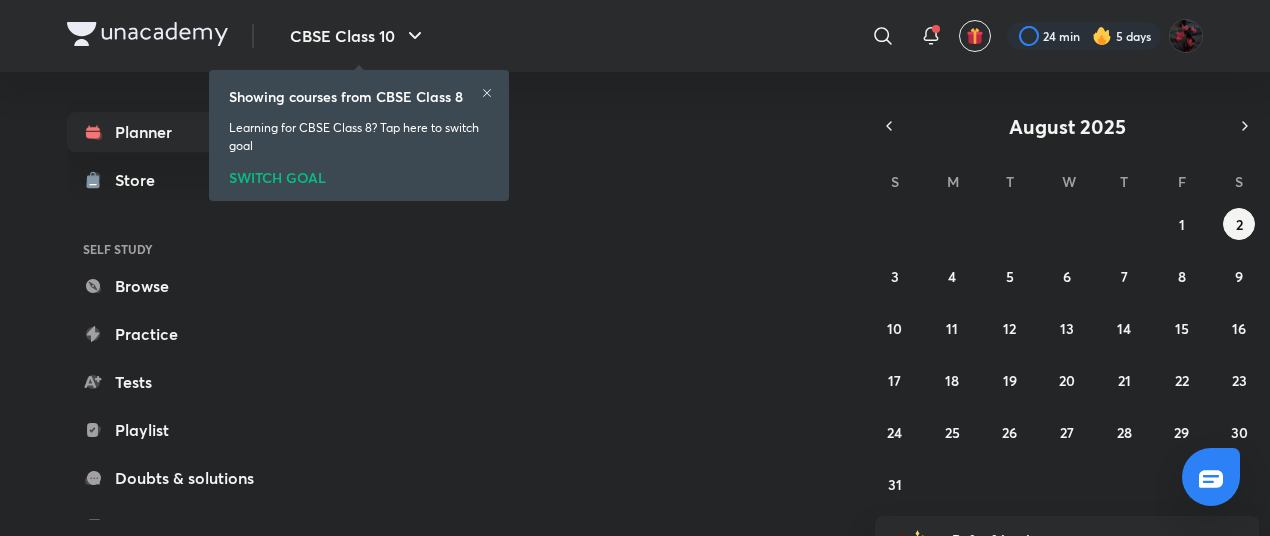 click on "SWITCH GOAL" at bounding box center (359, 174) 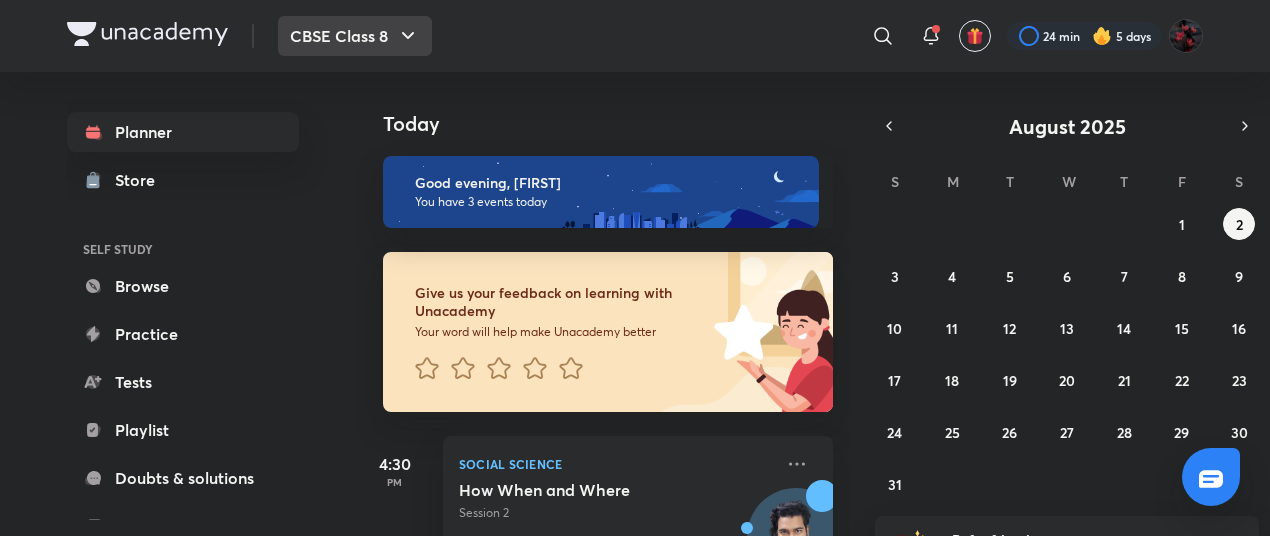 click on "CBSE Class 8" at bounding box center [355, 36] 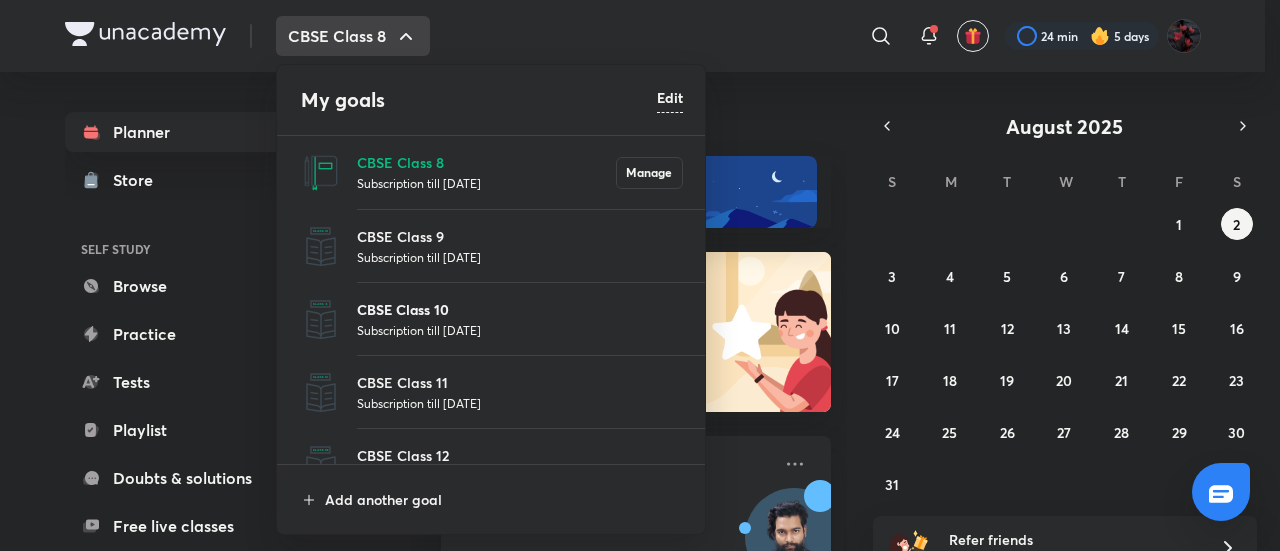 click on "CBSE Class 10" at bounding box center (520, 309) 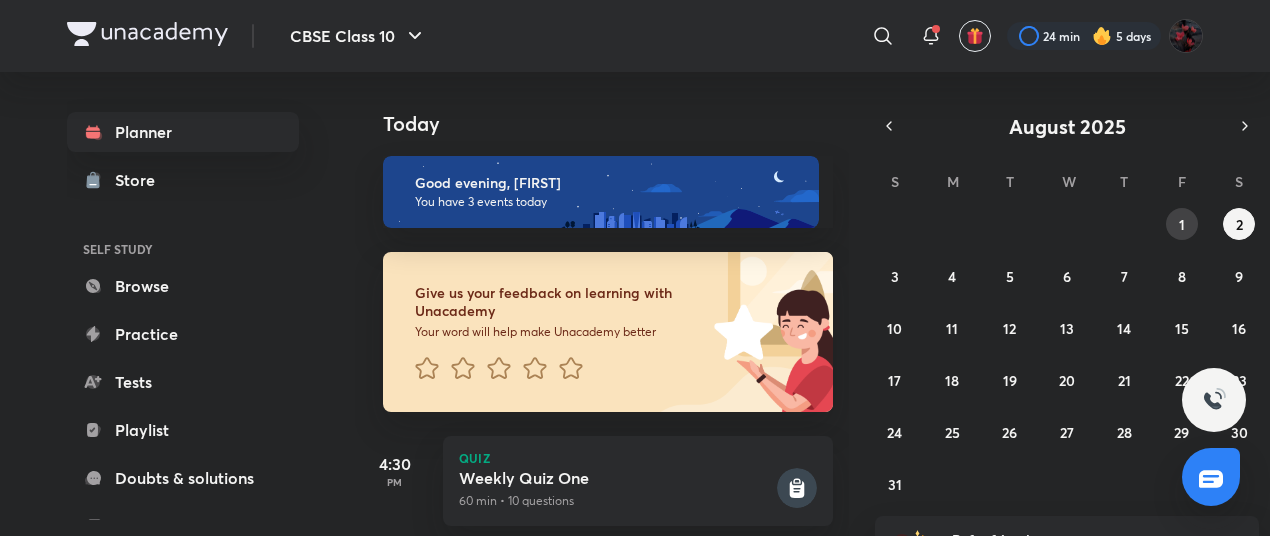 click on "1" at bounding box center (1182, 224) 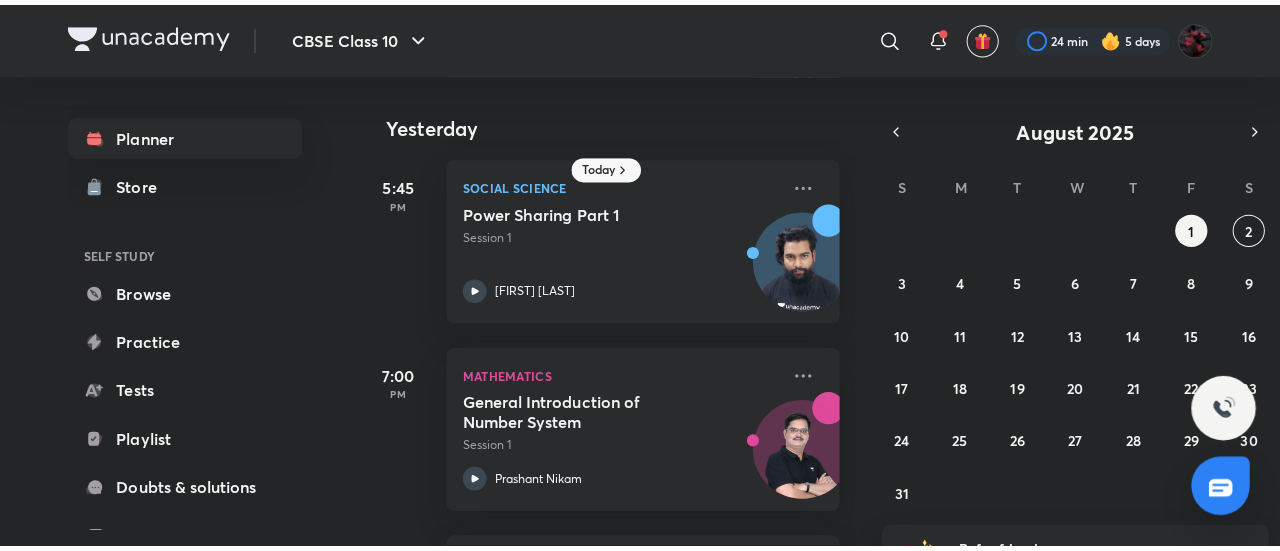 scroll, scrollTop: 200, scrollLeft: 0, axis: vertical 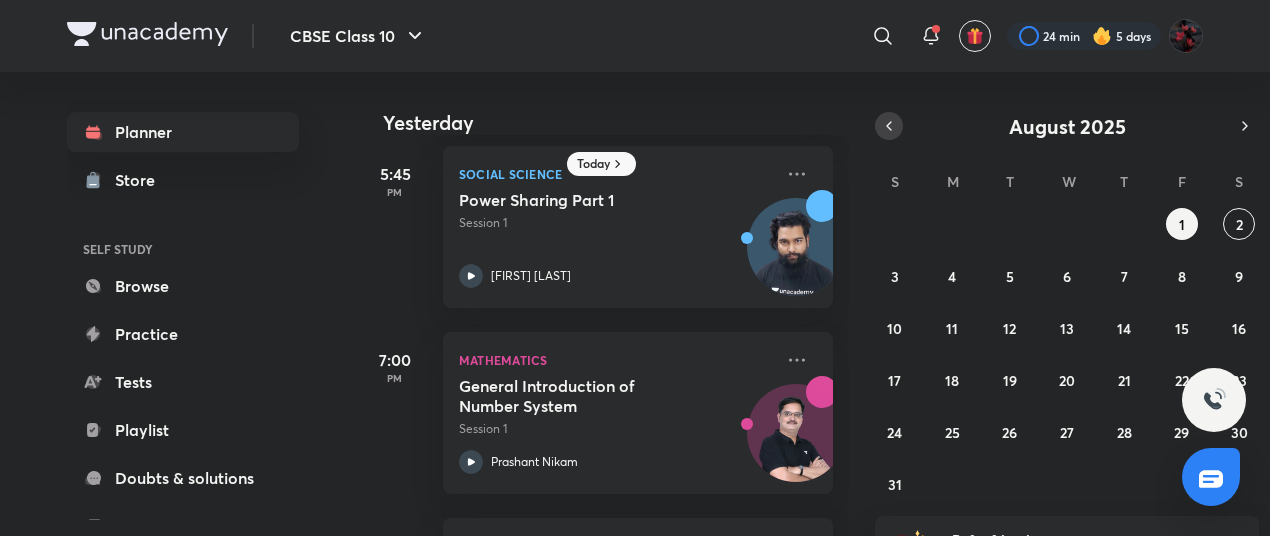 click 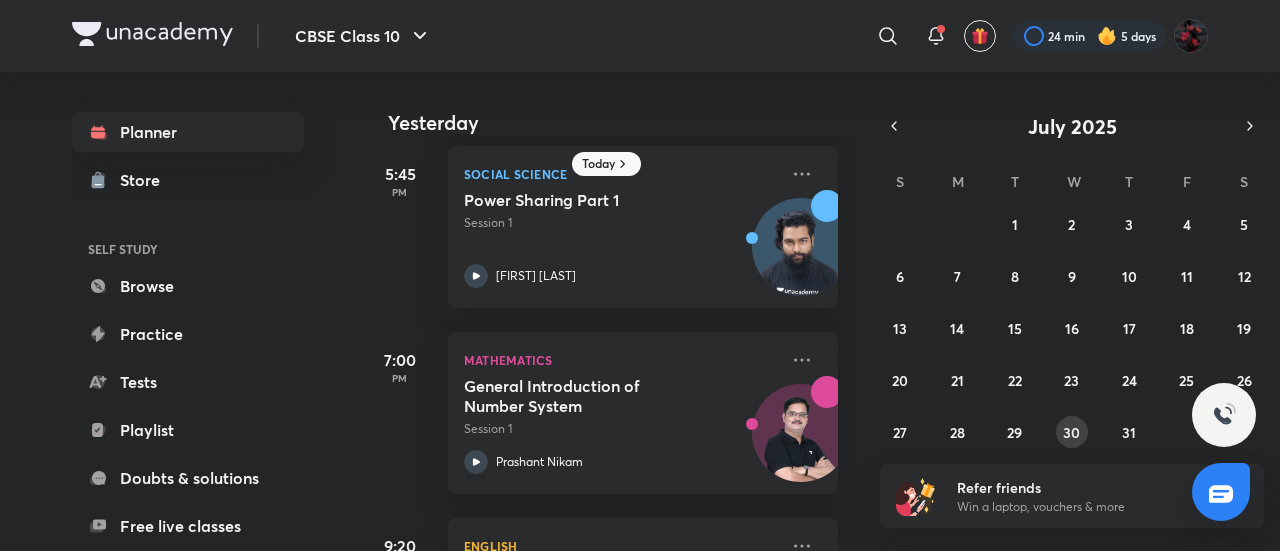 click on "30" at bounding box center [1071, 432] 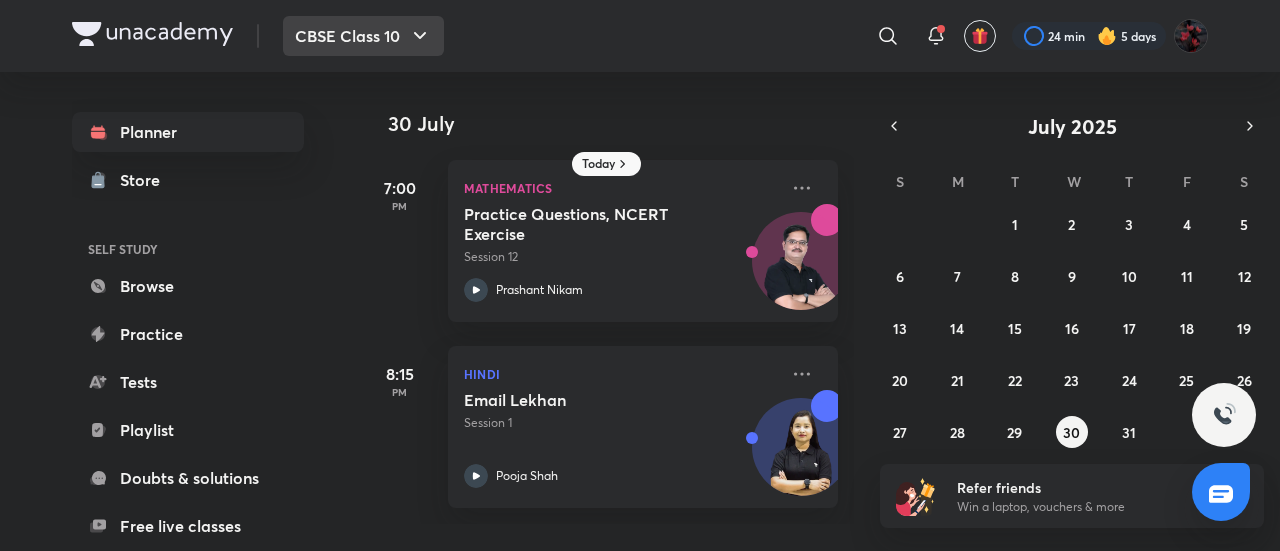 click 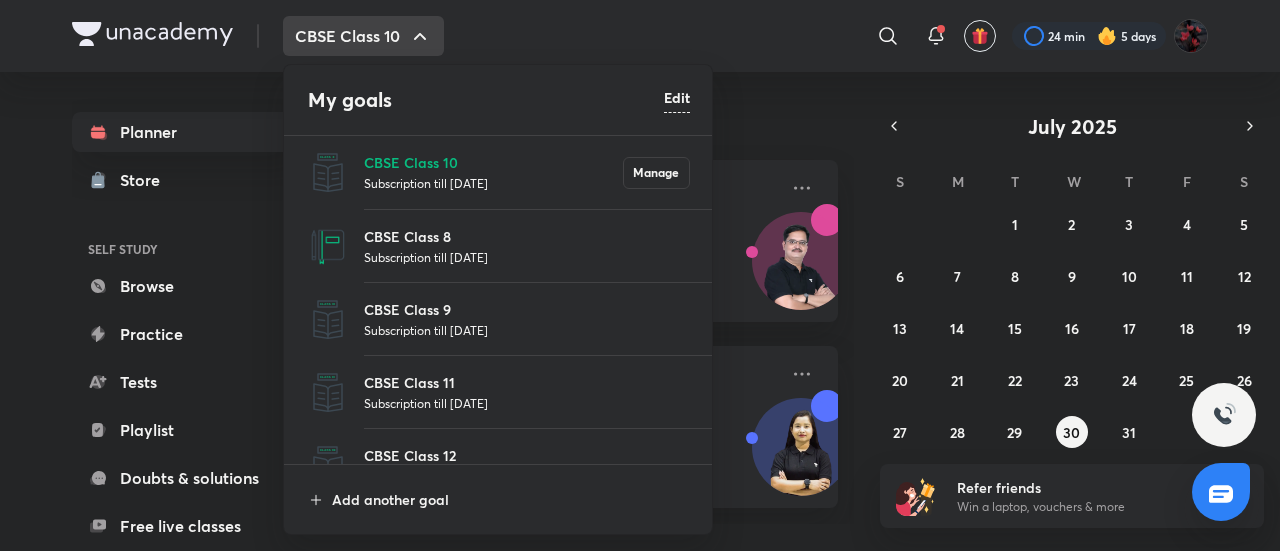 click on "Subscription till 9 Apr 2027" at bounding box center [527, 330] 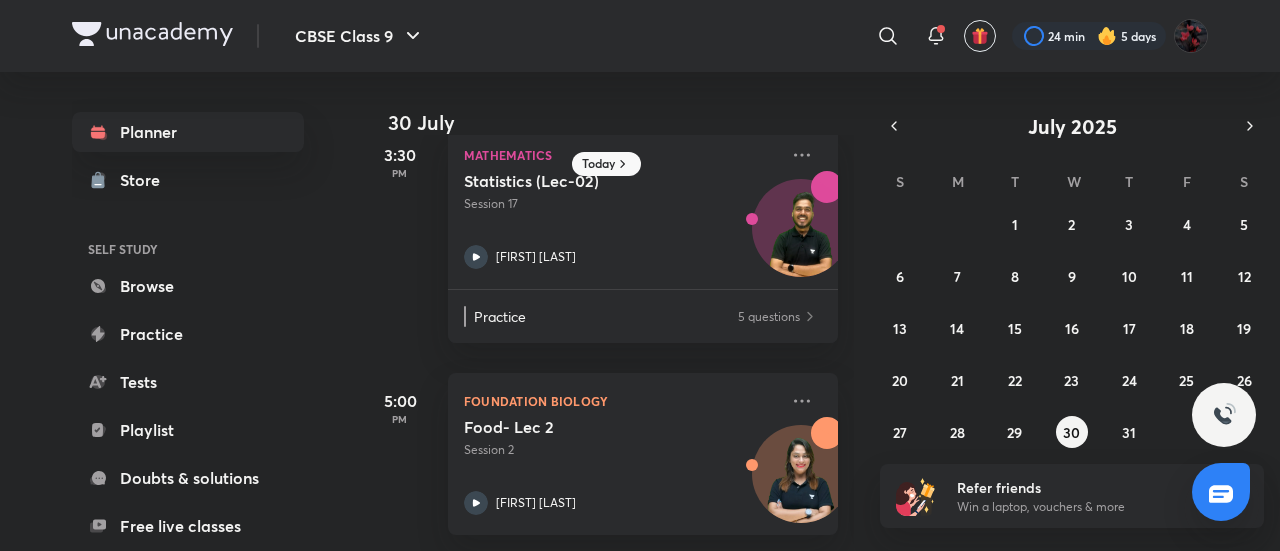 scroll, scrollTop: 48, scrollLeft: 0, axis: vertical 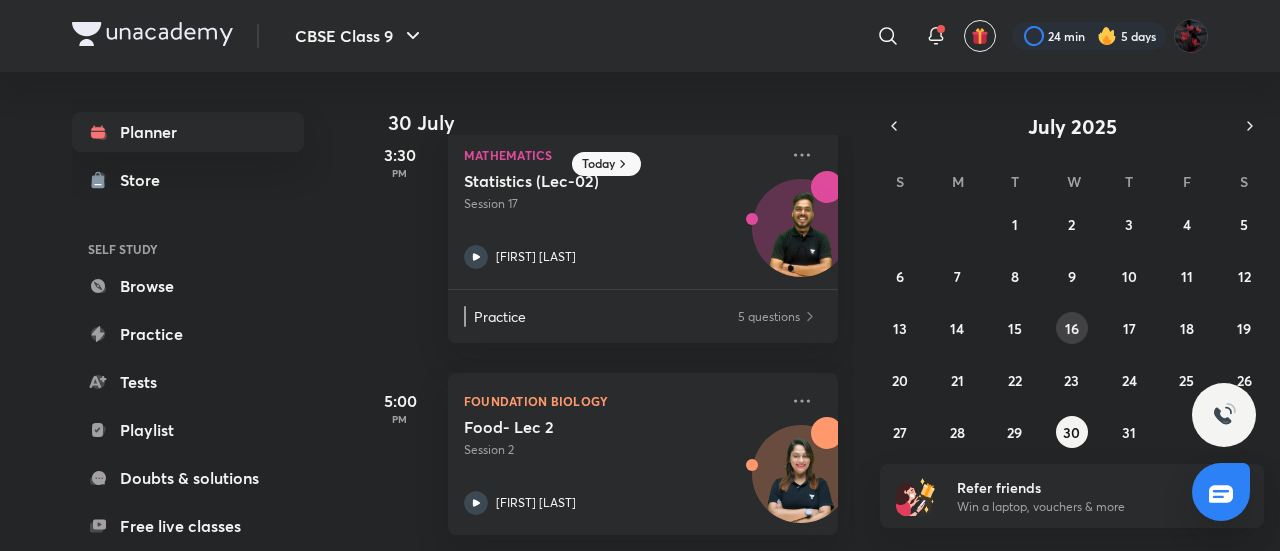 click on "16" at bounding box center (1072, 328) 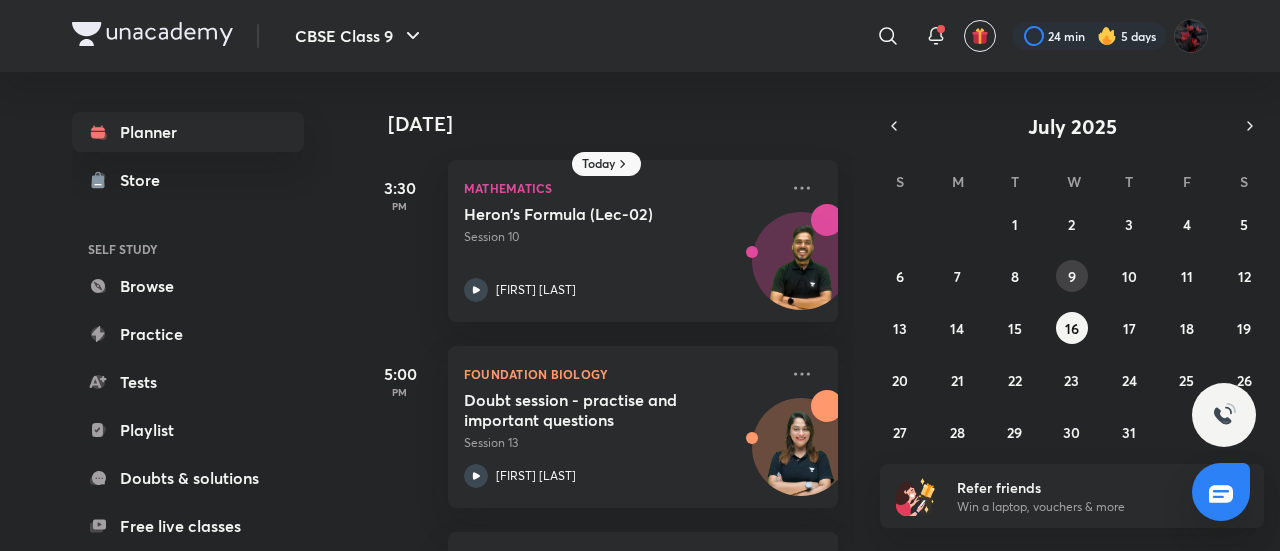 click on "9" at bounding box center (1072, 276) 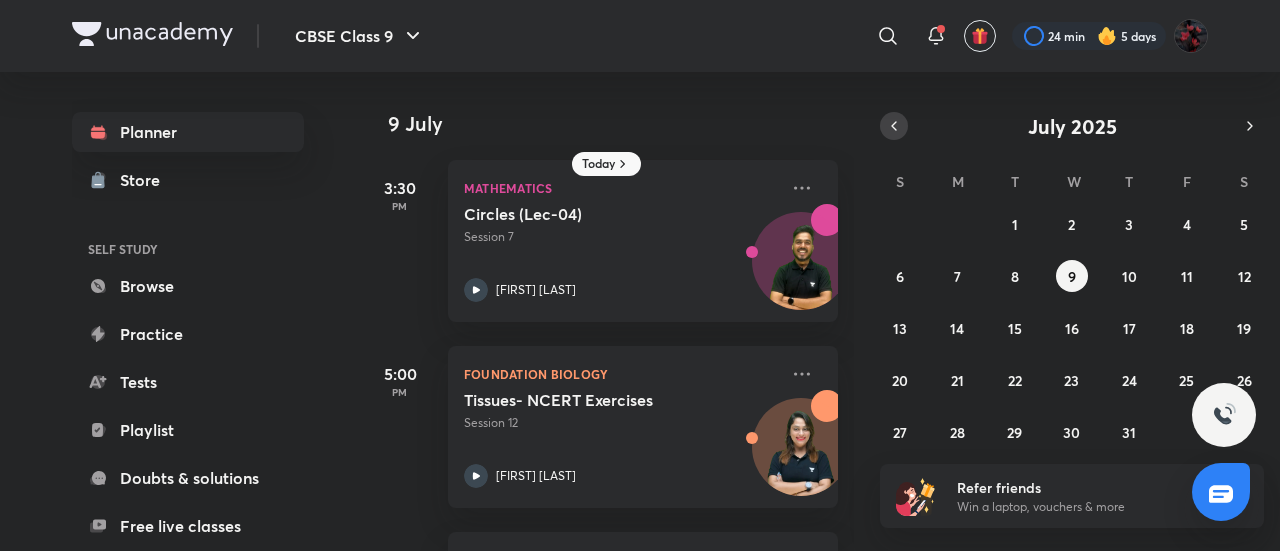 click 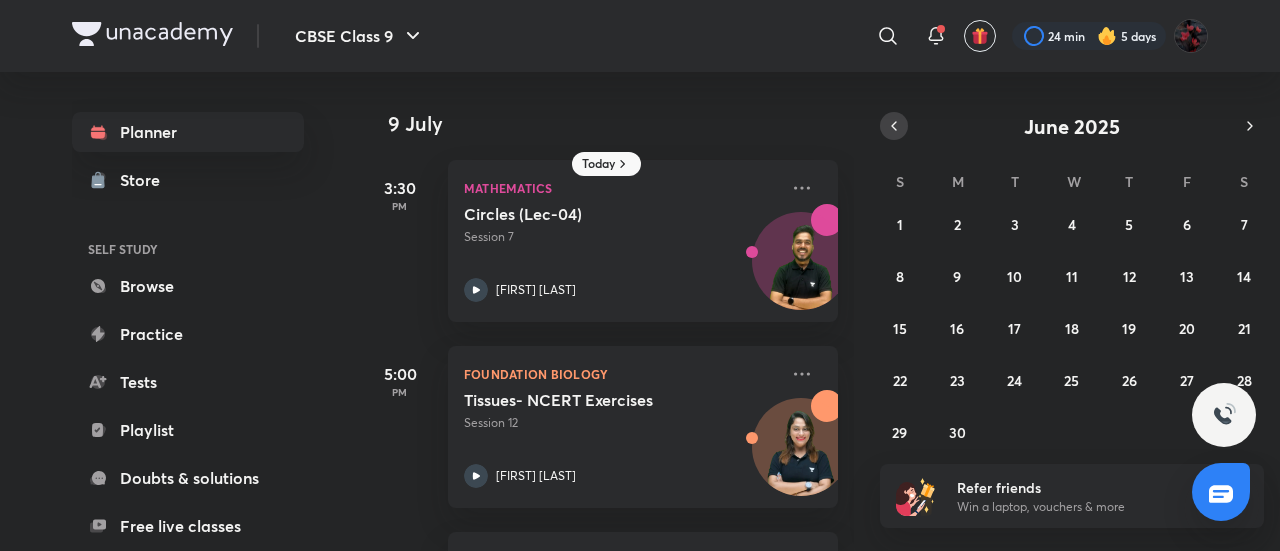 click 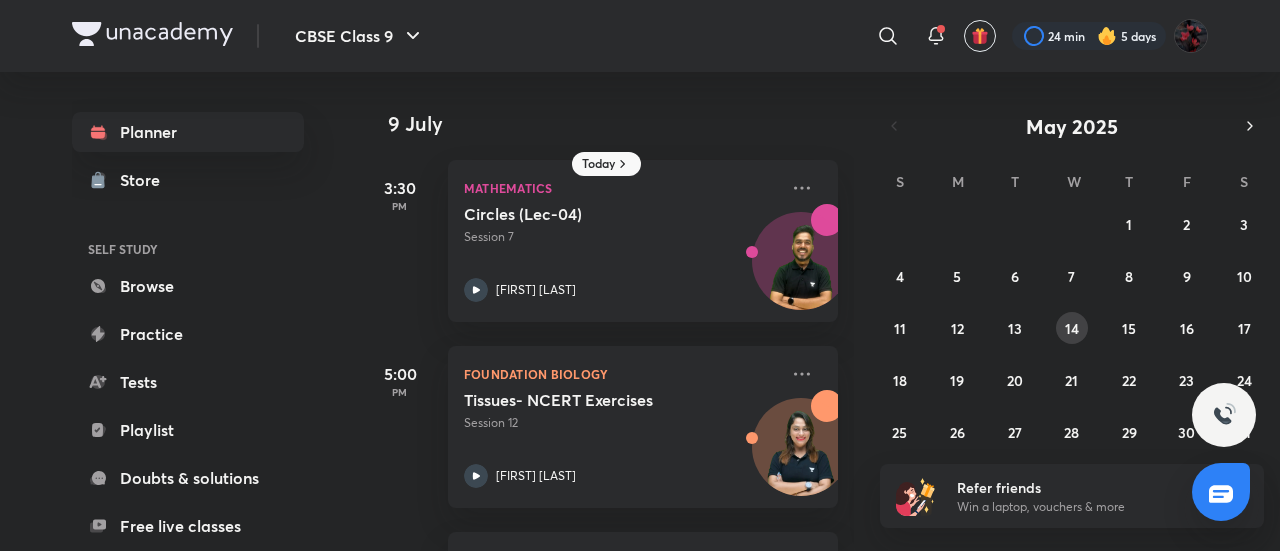 click on "14" at bounding box center [1072, 328] 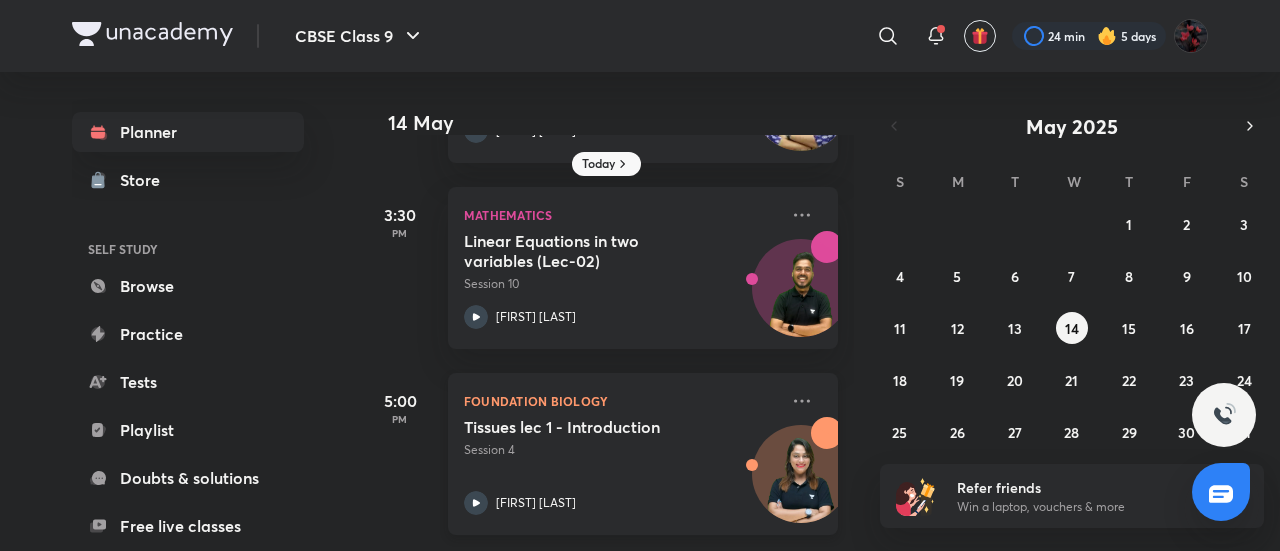 scroll, scrollTop: 0, scrollLeft: 0, axis: both 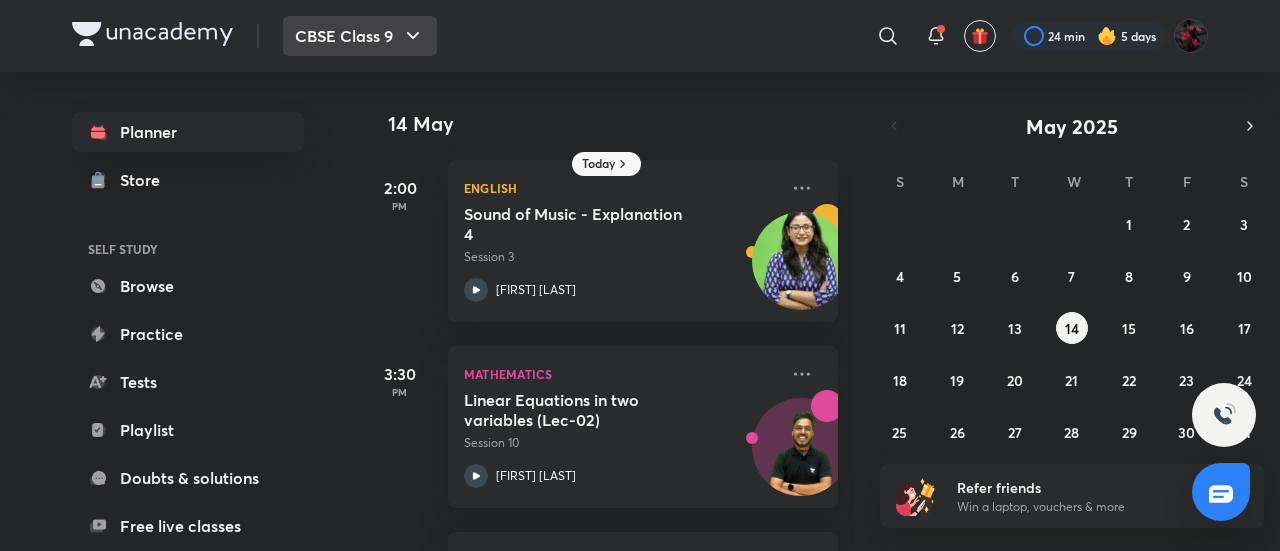 click 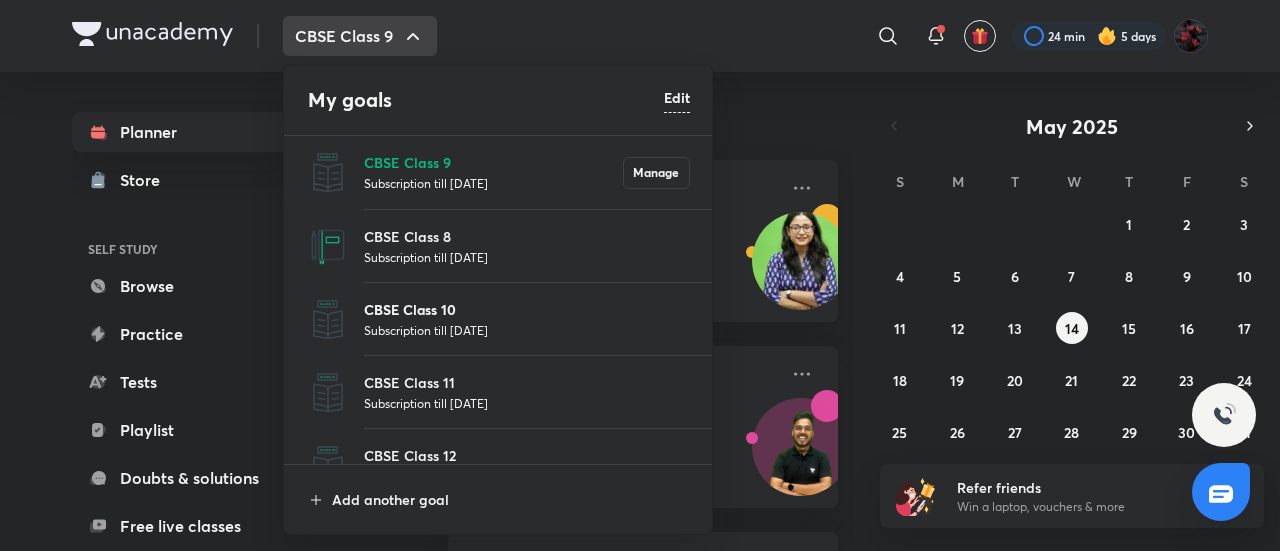click on "CBSE Class 10" at bounding box center (527, 309) 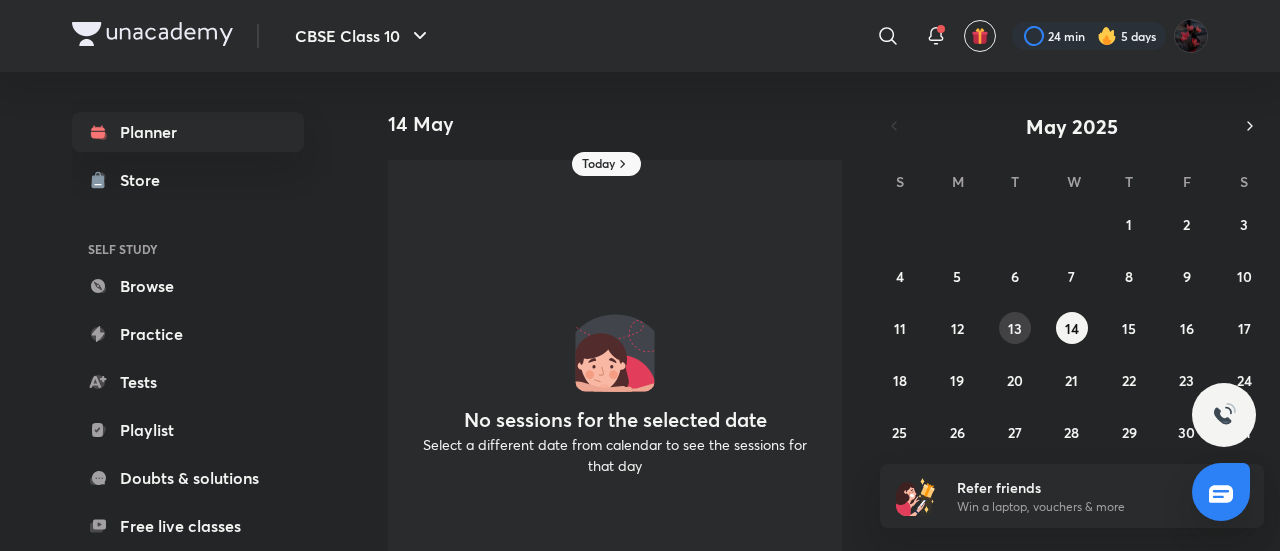 click on "13" at bounding box center (1015, 328) 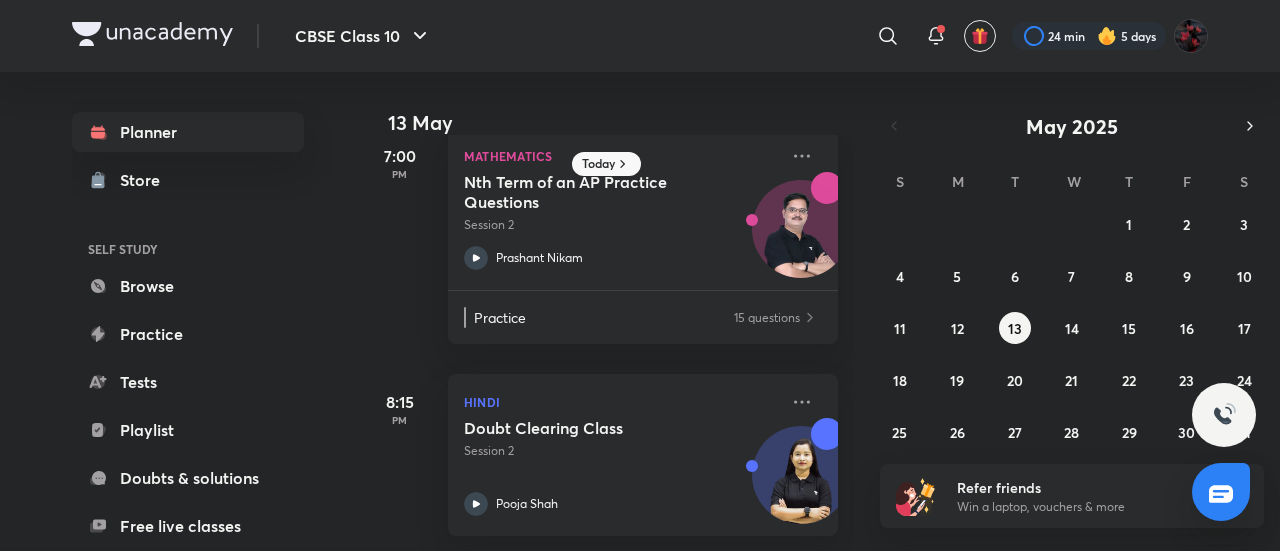 scroll, scrollTop: 48, scrollLeft: 0, axis: vertical 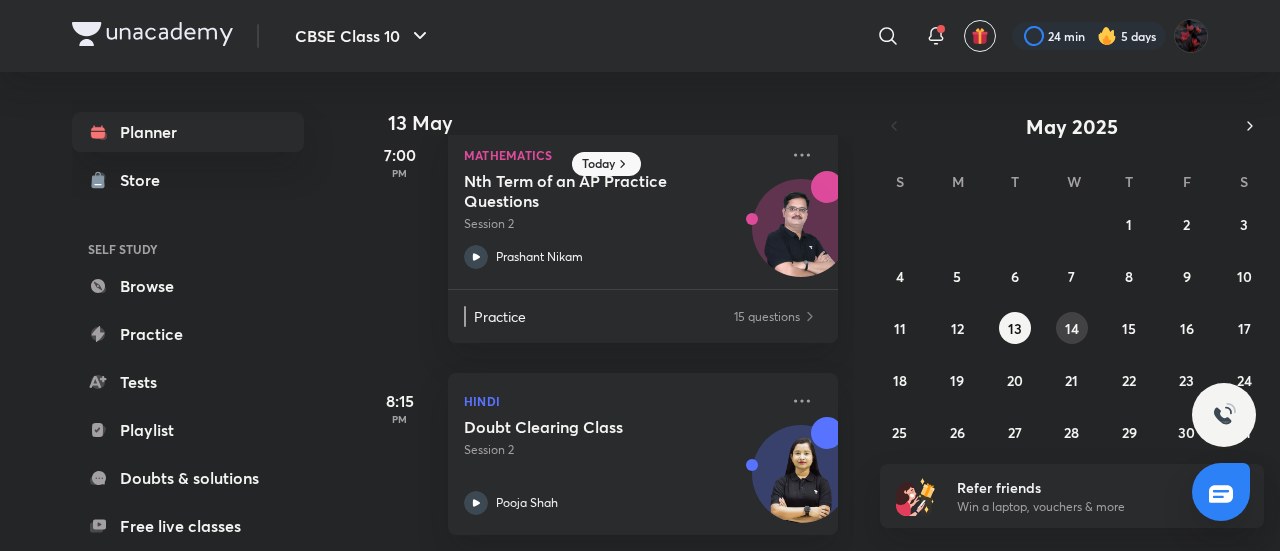 click on "14" at bounding box center [1072, 328] 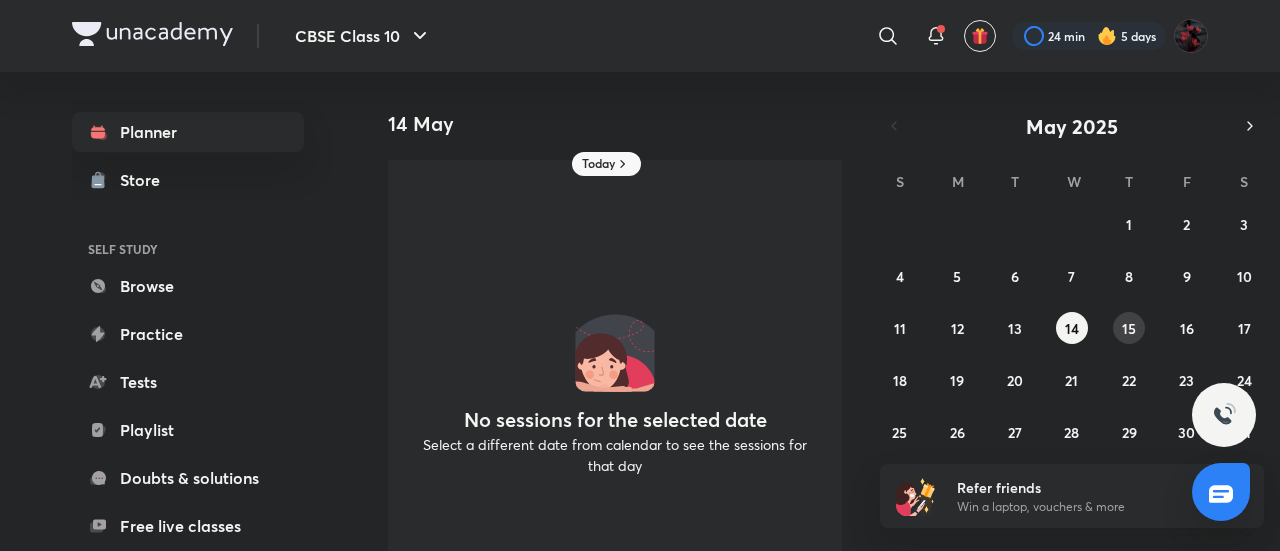 click on "15" at bounding box center [1129, 328] 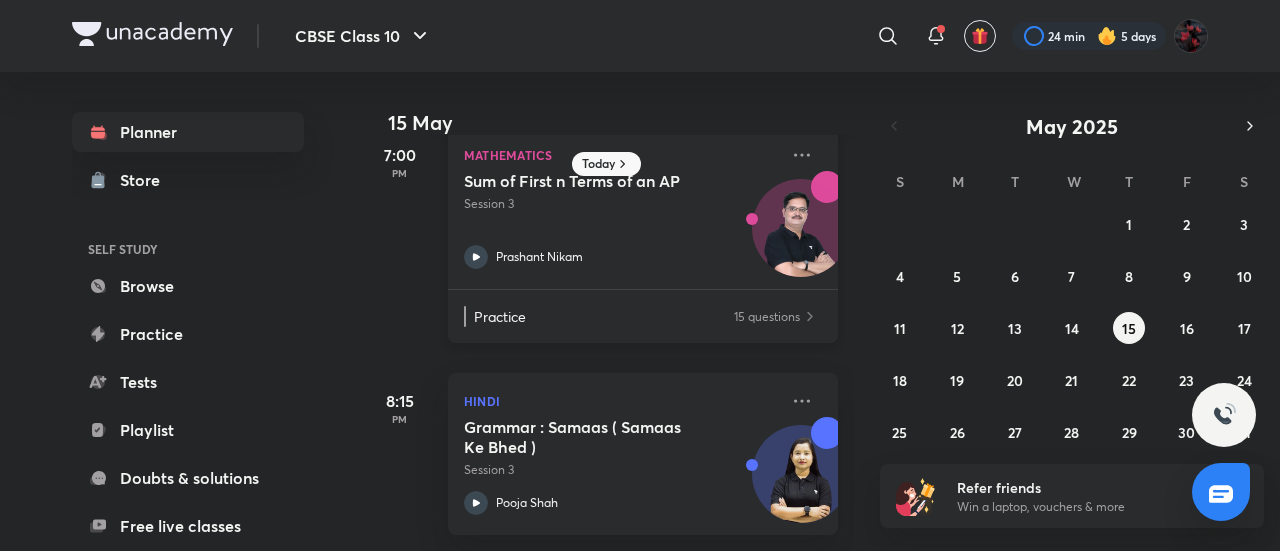 scroll, scrollTop: 234, scrollLeft: 0, axis: vertical 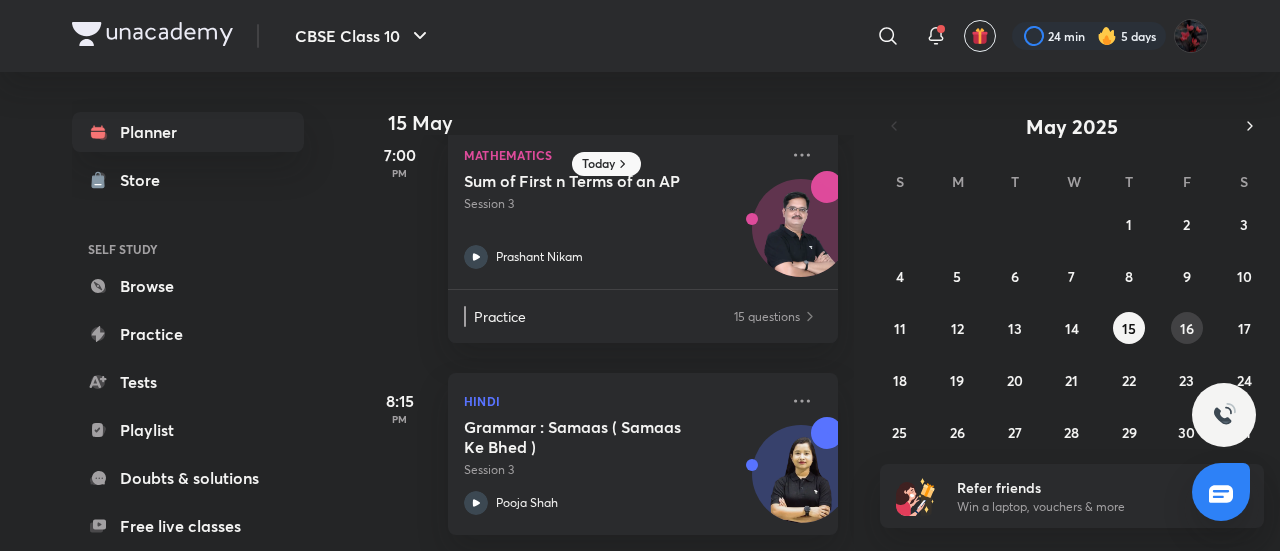 click on "16" at bounding box center [1187, 328] 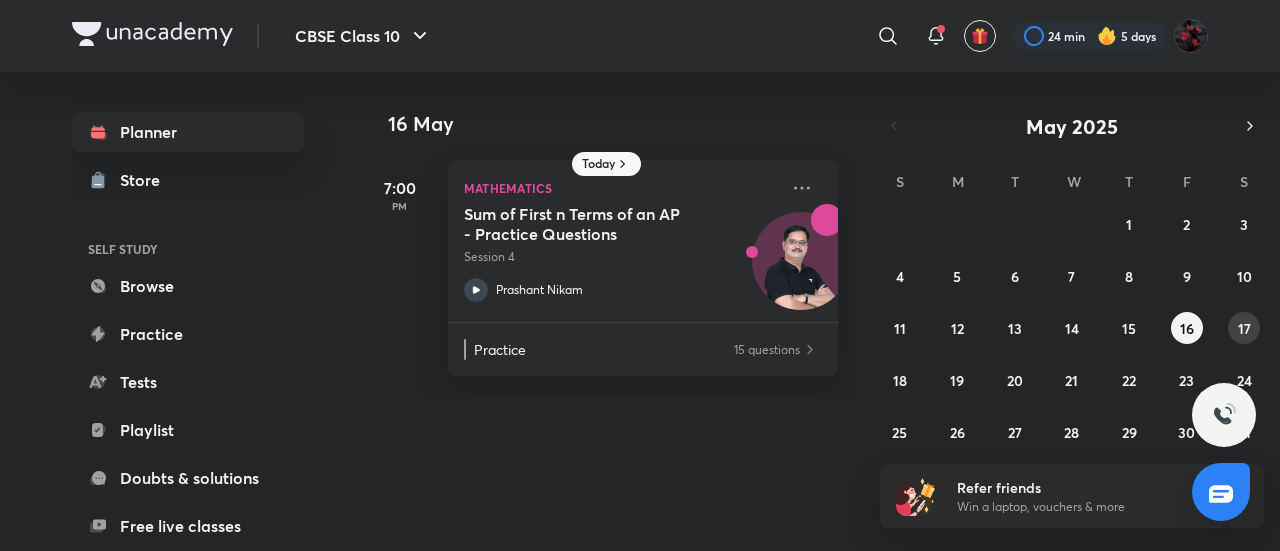 click on "17" at bounding box center [1244, 328] 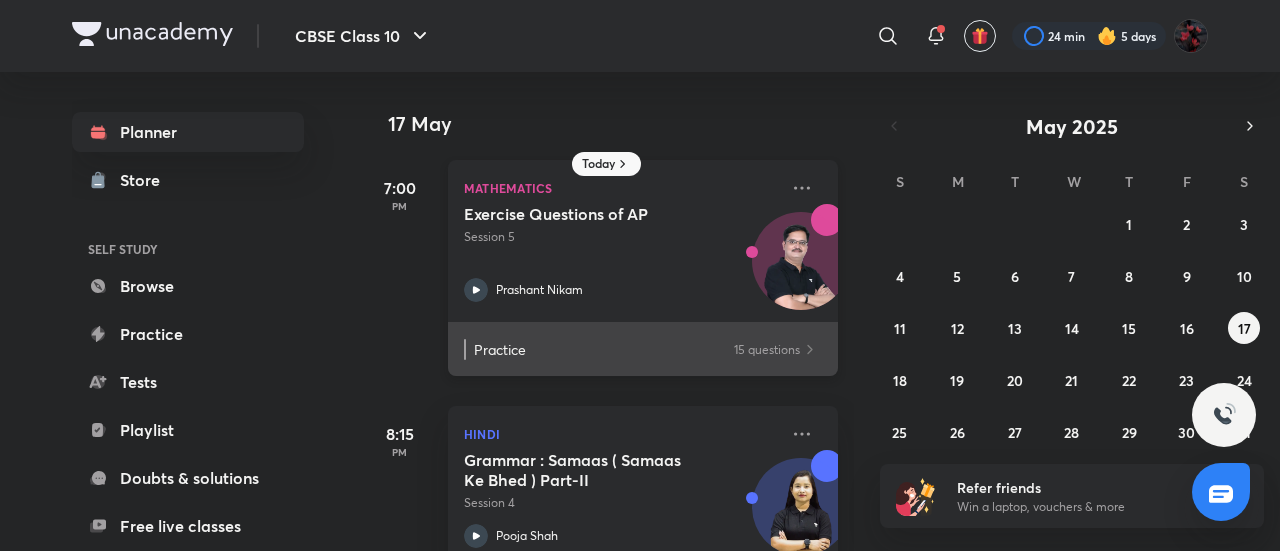 scroll, scrollTop: 48, scrollLeft: 0, axis: vertical 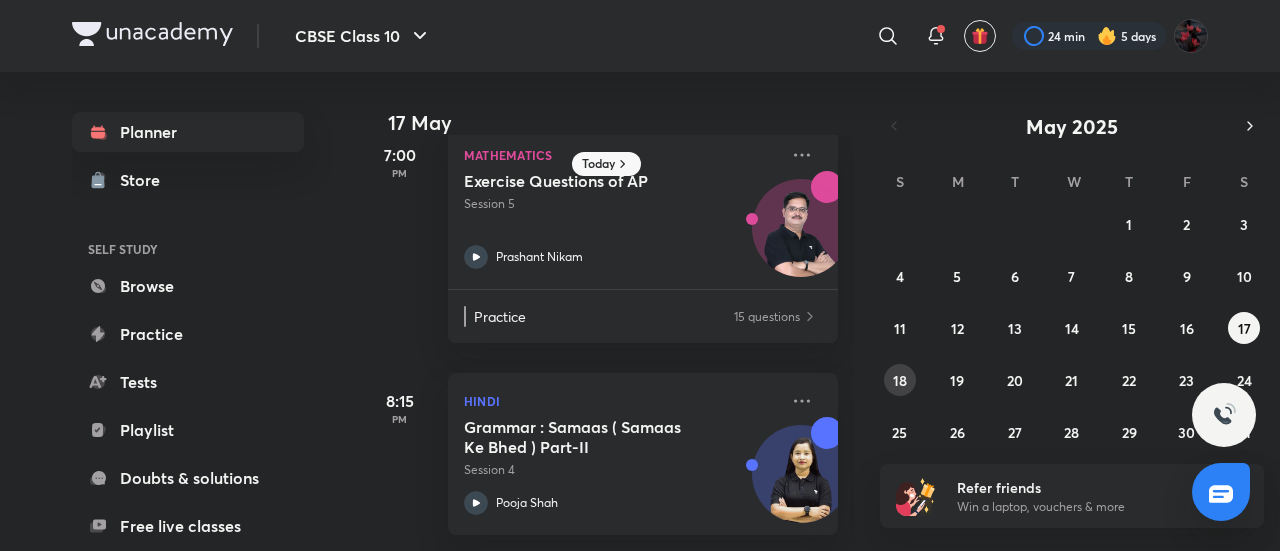 click on "18" at bounding box center [900, 380] 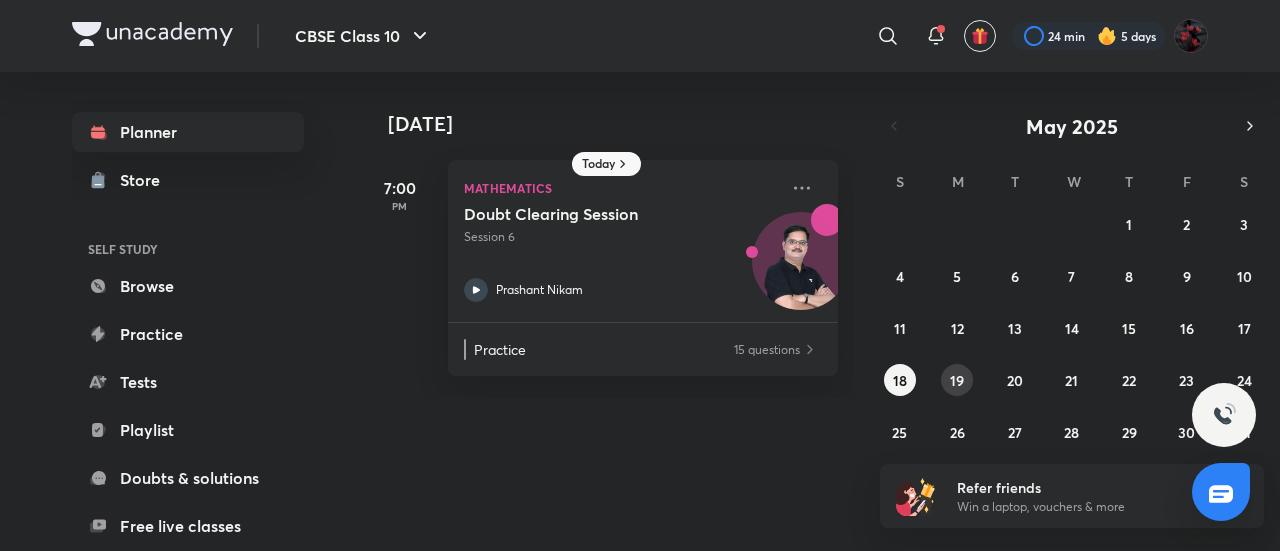 click on "19" at bounding box center (957, 380) 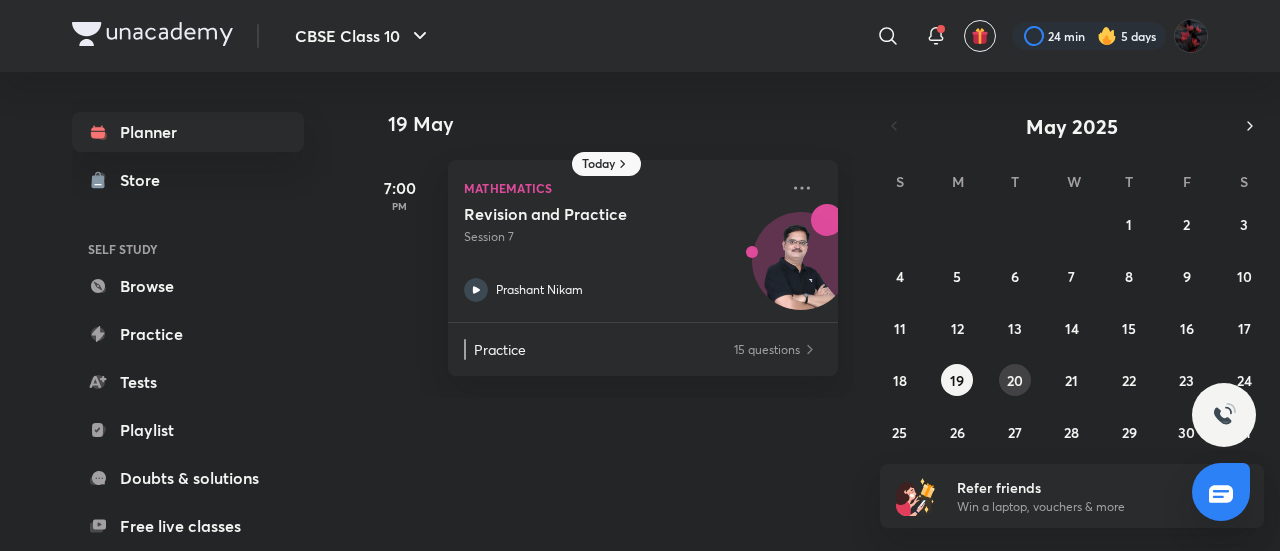 click on "20" at bounding box center [1015, 380] 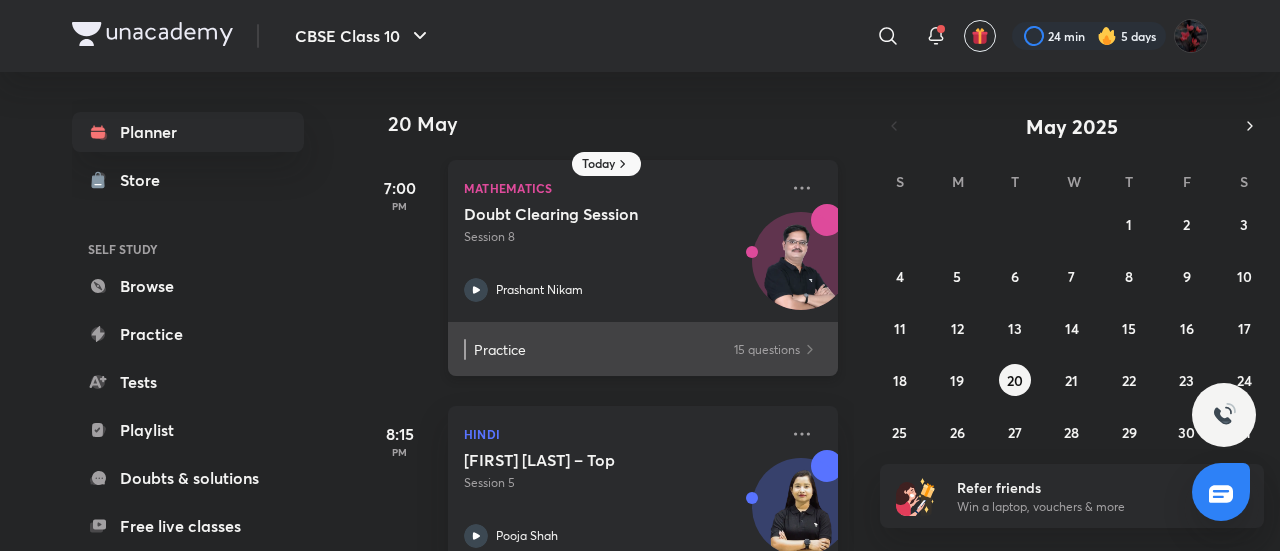 scroll, scrollTop: 48, scrollLeft: 0, axis: vertical 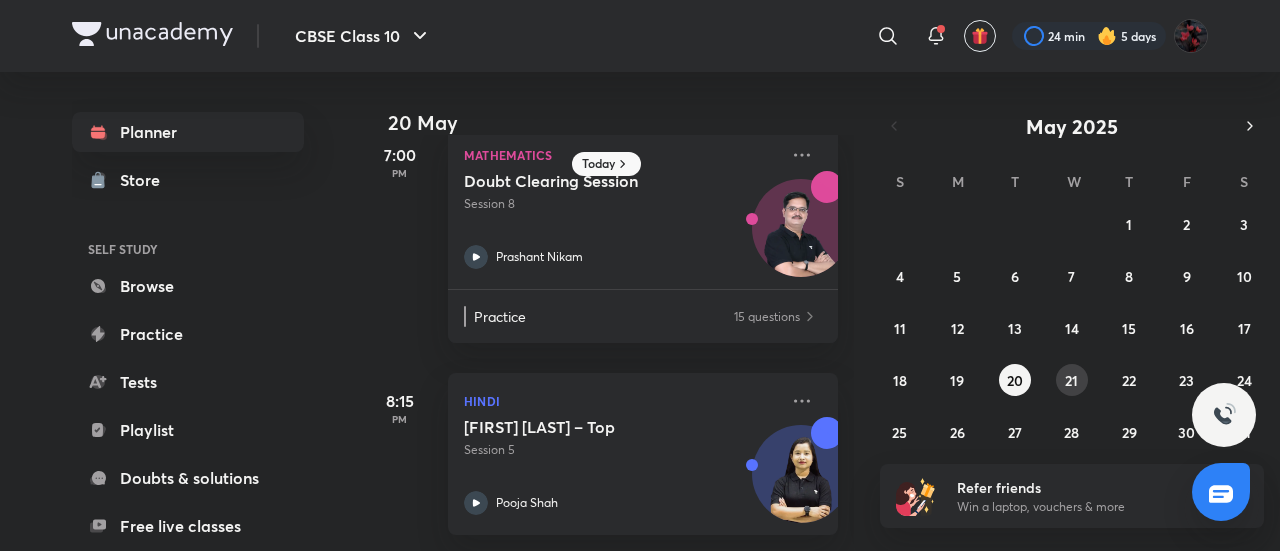 click on "21" at bounding box center (1071, 380) 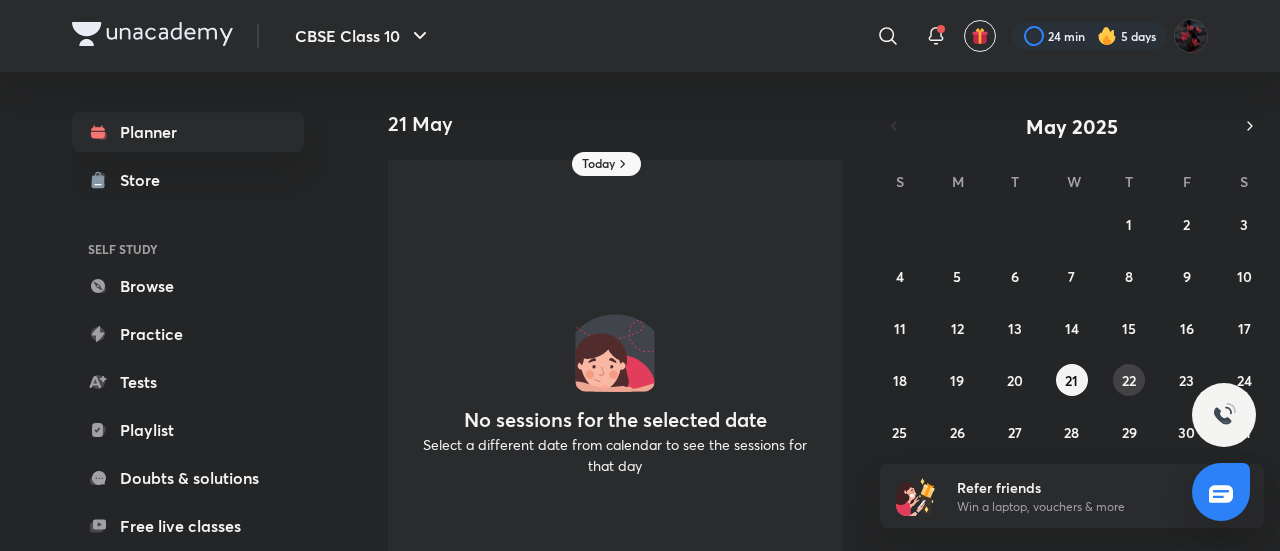 click on "22" at bounding box center (1129, 380) 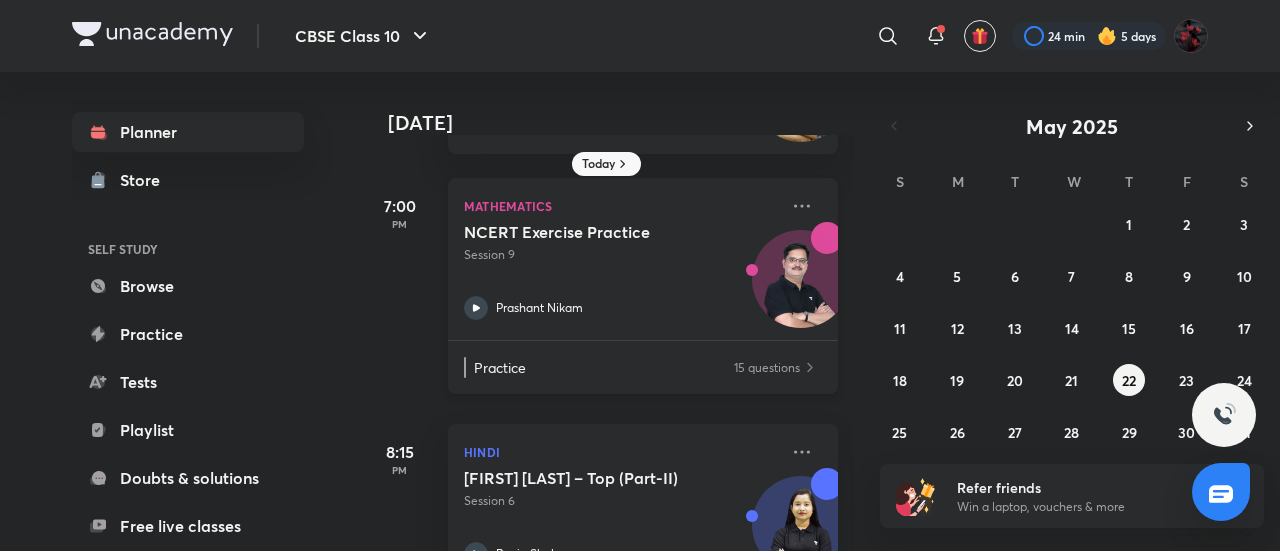 scroll, scrollTop: 234, scrollLeft: 0, axis: vertical 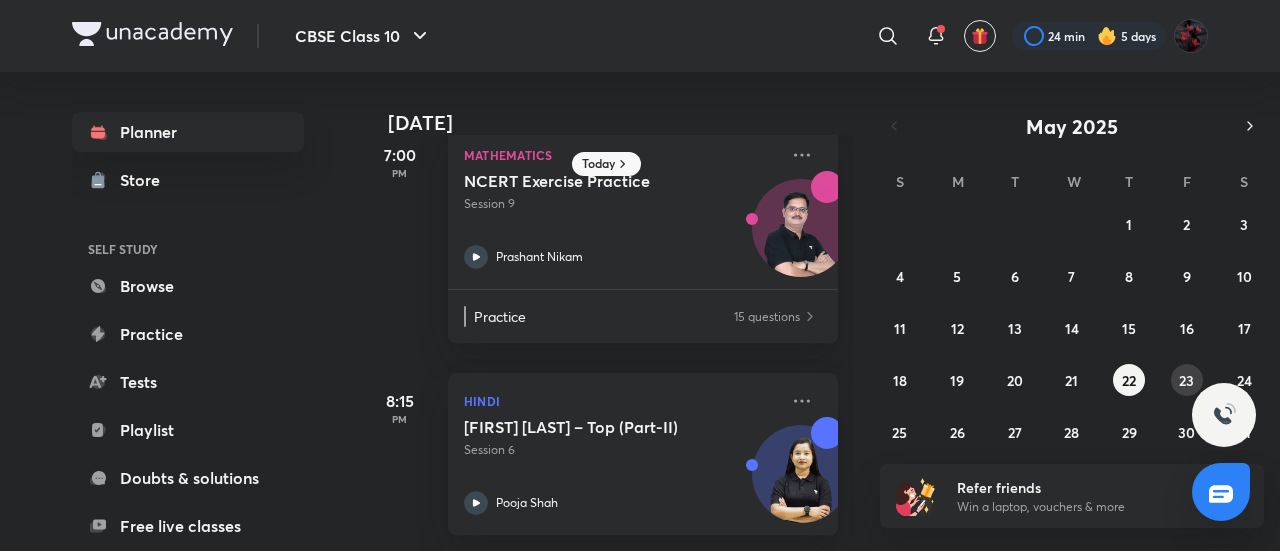 click on "23" at bounding box center (1186, 380) 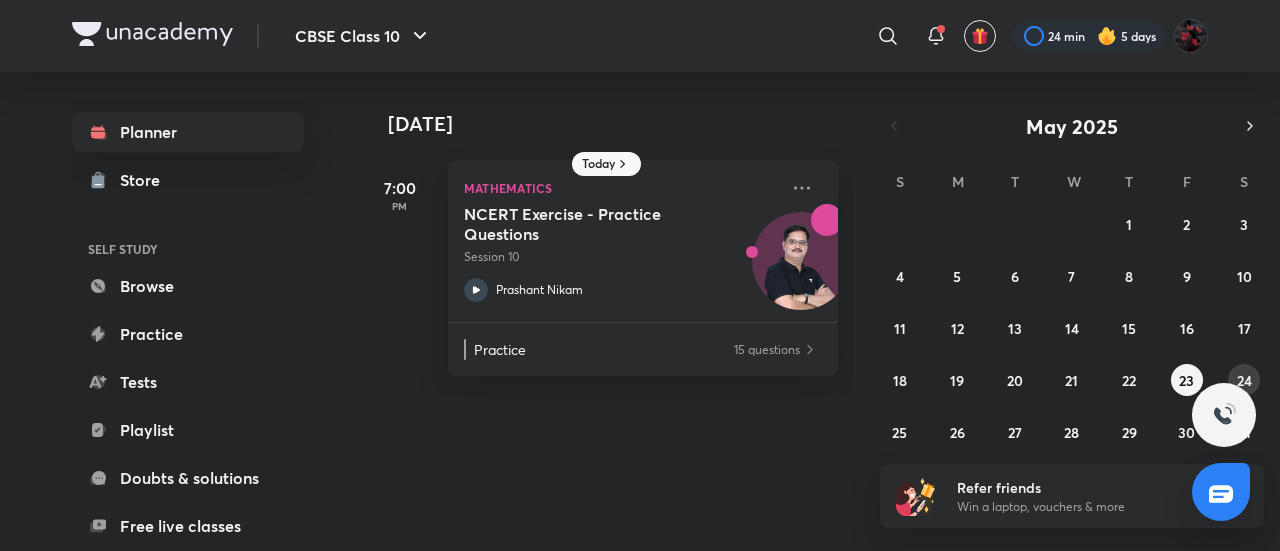 click on "24" at bounding box center (1244, 380) 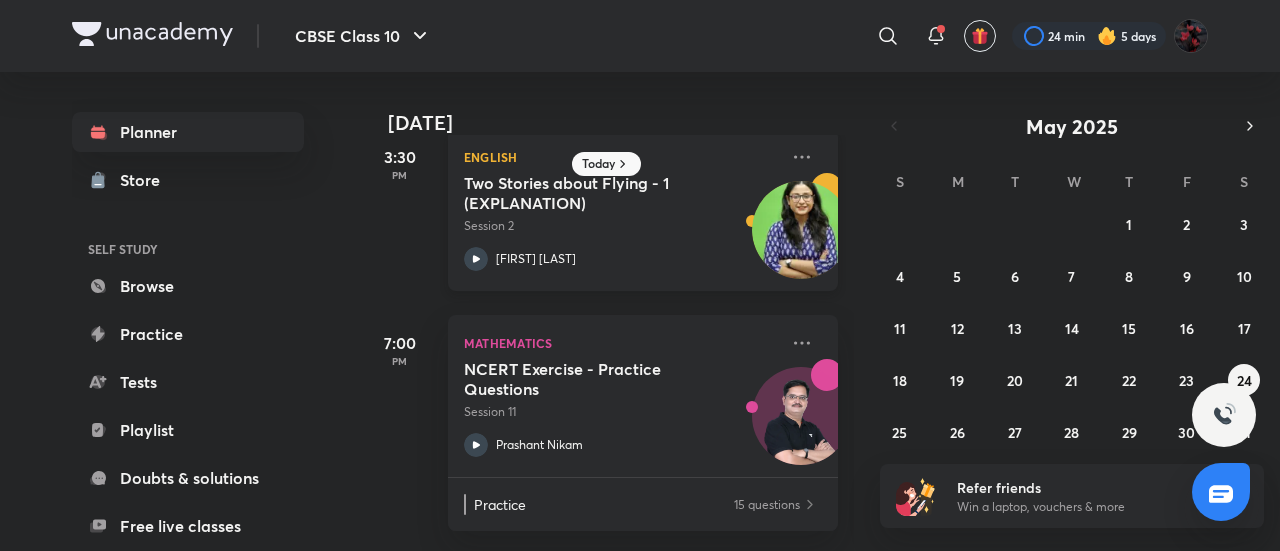scroll, scrollTop: 48, scrollLeft: 0, axis: vertical 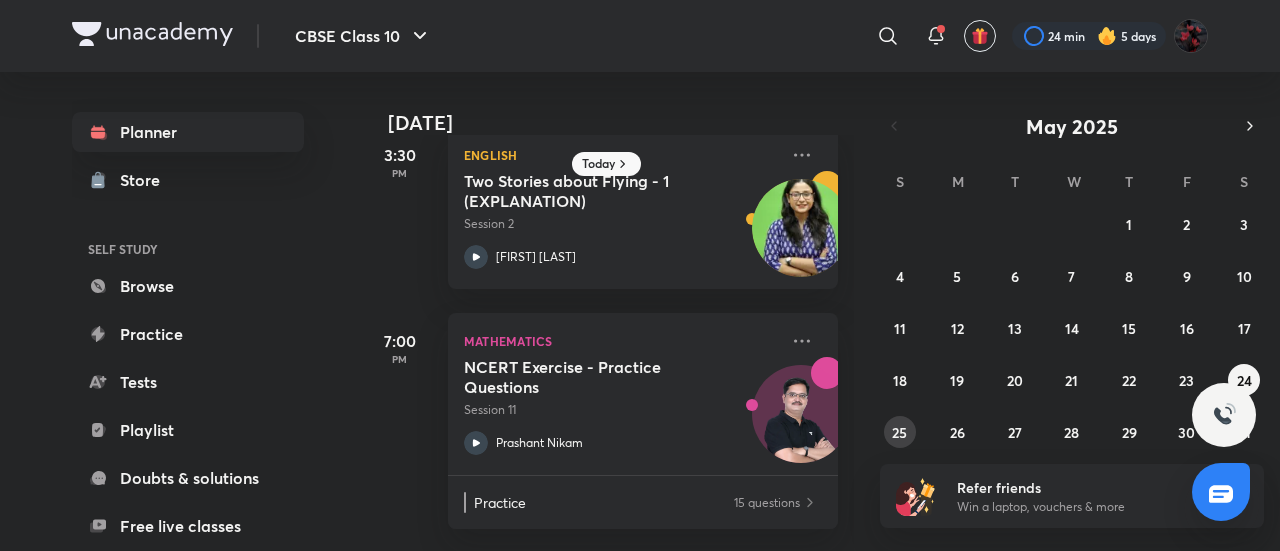 click on "25" at bounding box center (899, 432) 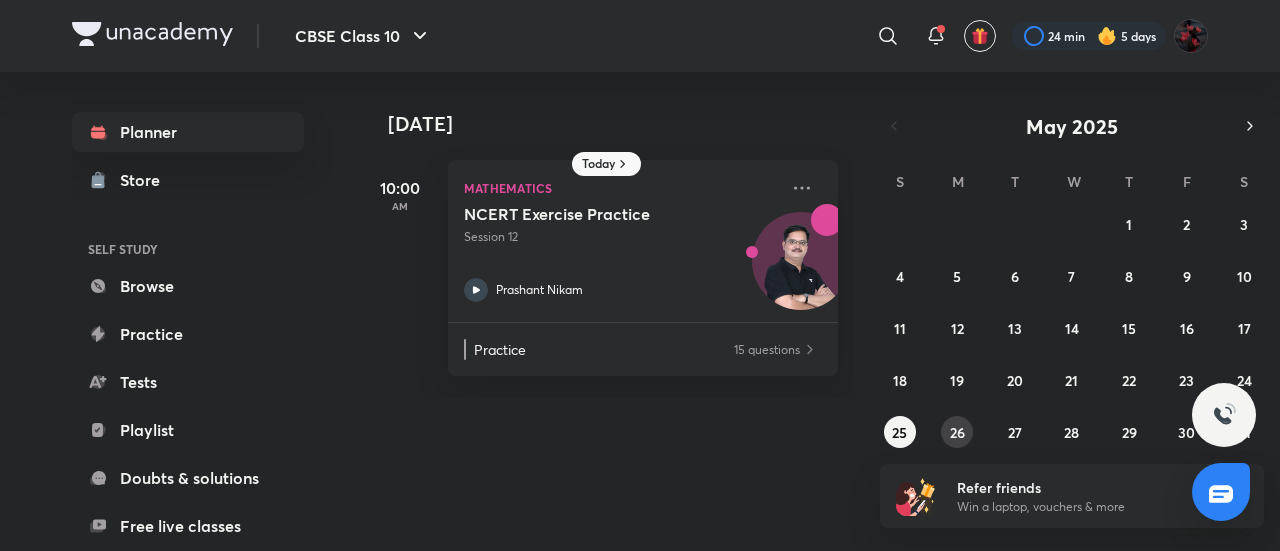 click on "26" at bounding box center (957, 432) 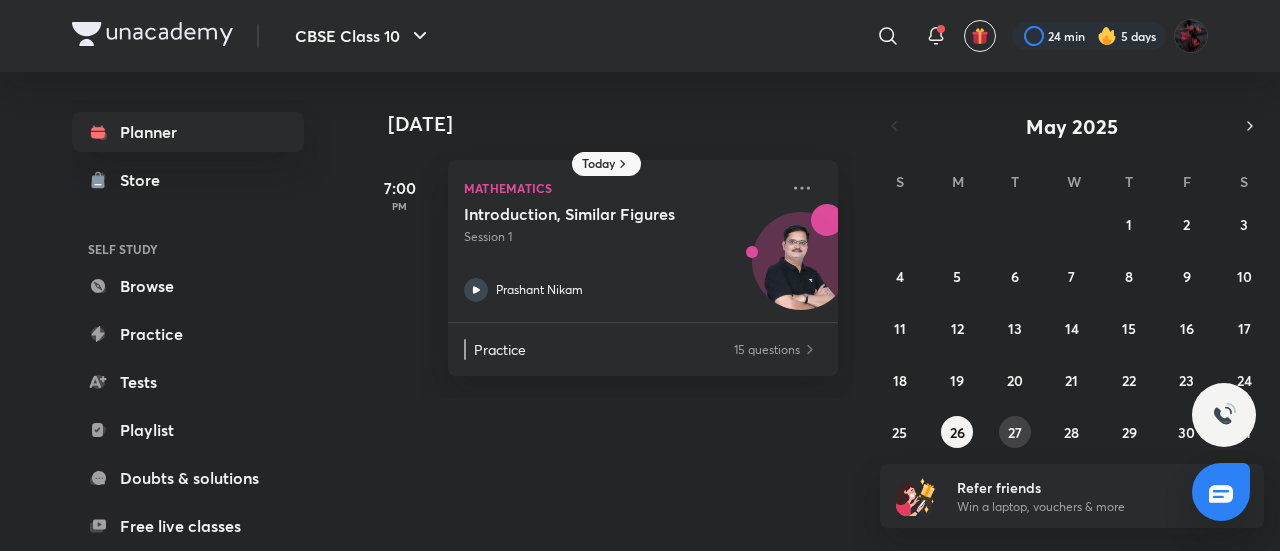 click on "27" at bounding box center [1015, 432] 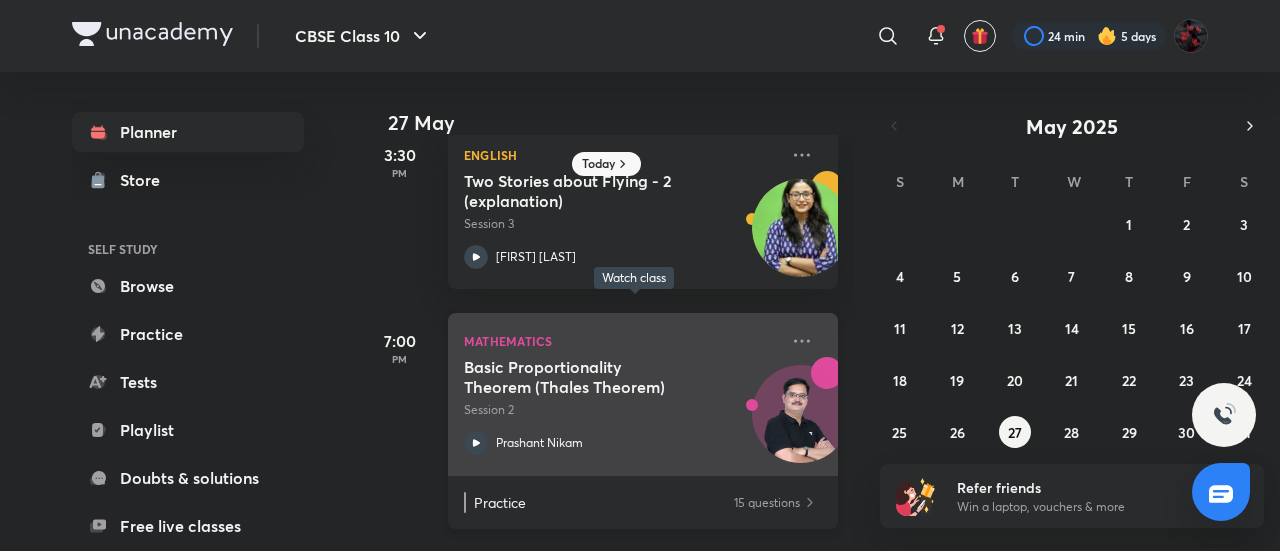 scroll, scrollTop: 48, scrollLeft: 0, axis: vertical 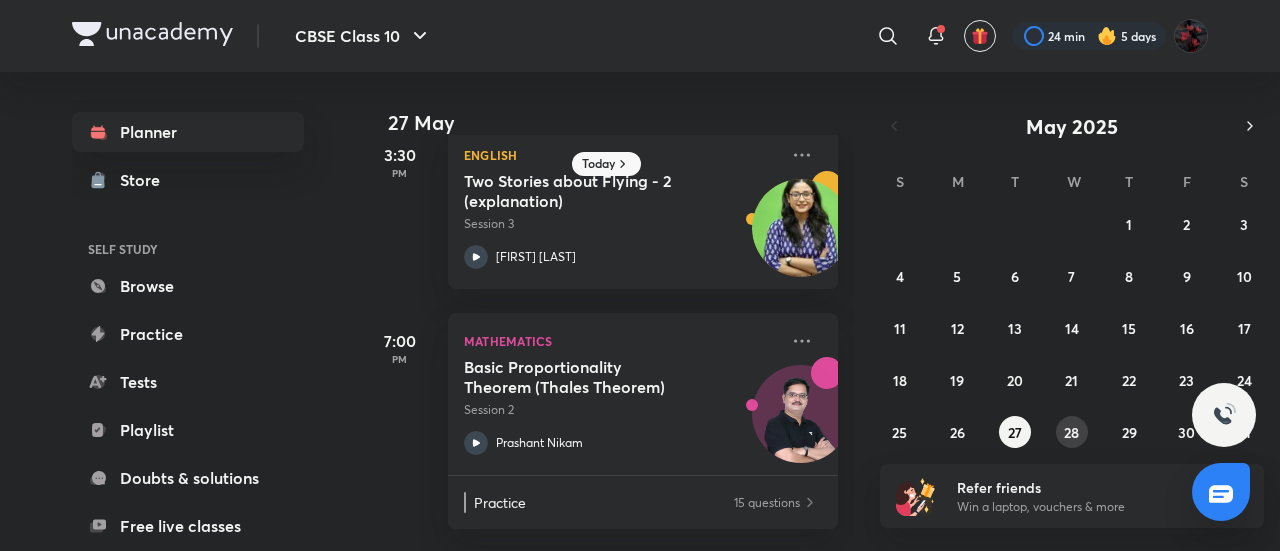 click on "28" at bounding box center (1071, 432) 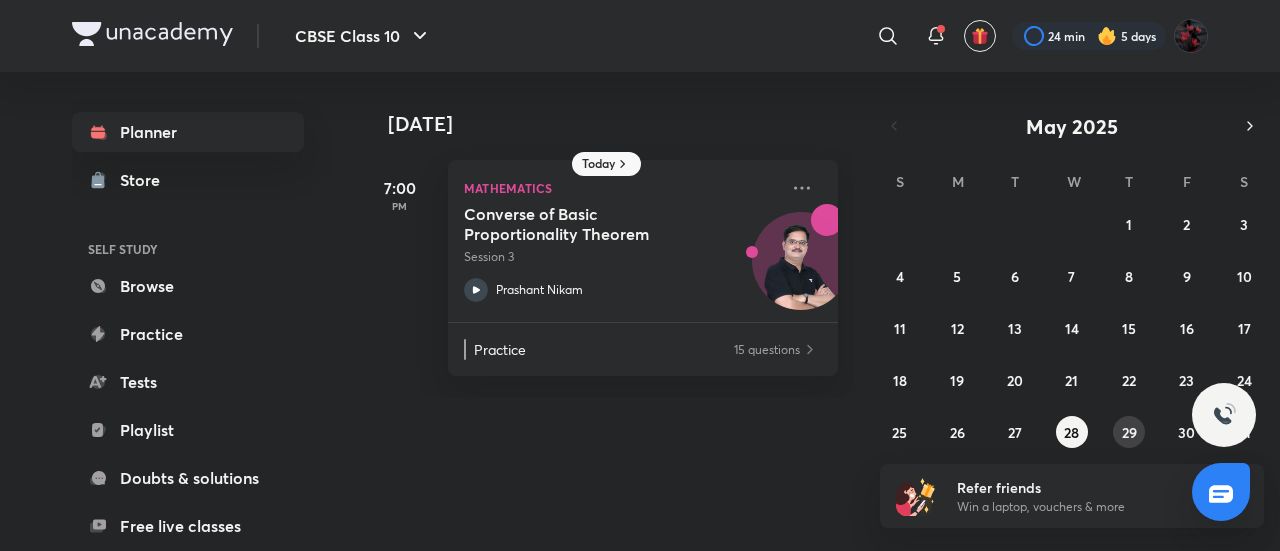 click on "29" at bounding box center (1129, 432) 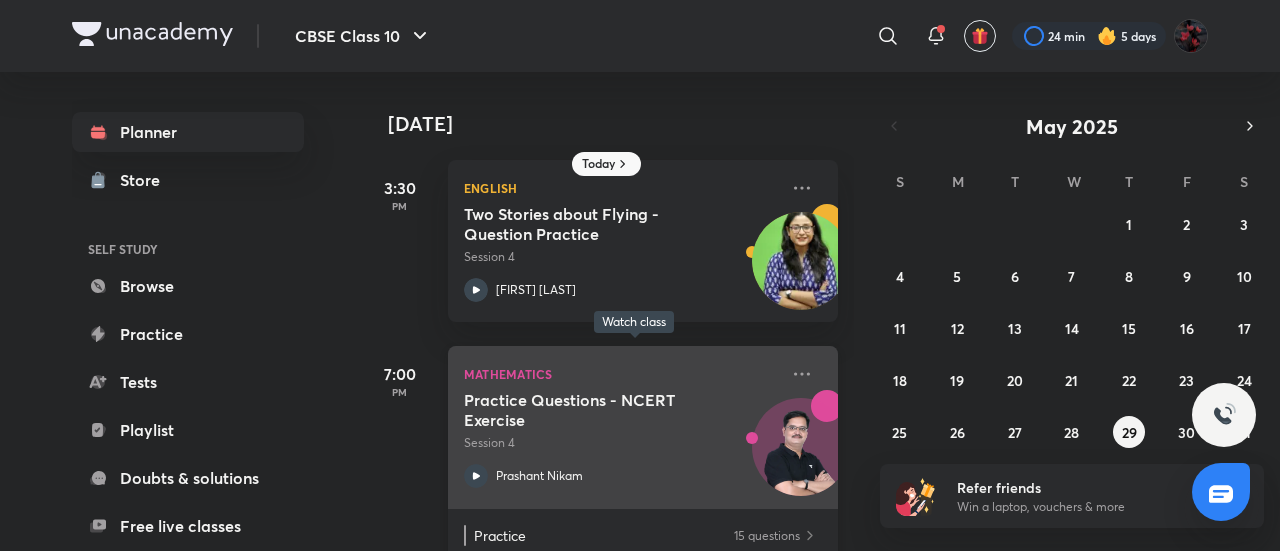 scroll, scrollTop: 48, scrollLeft: 0, axis: vertical 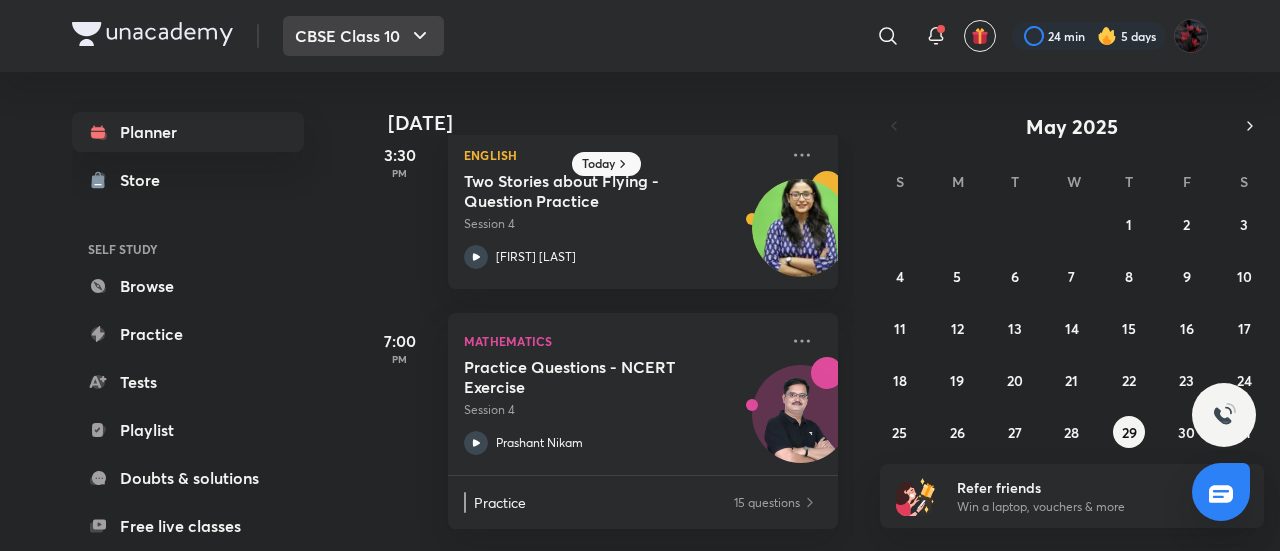 click 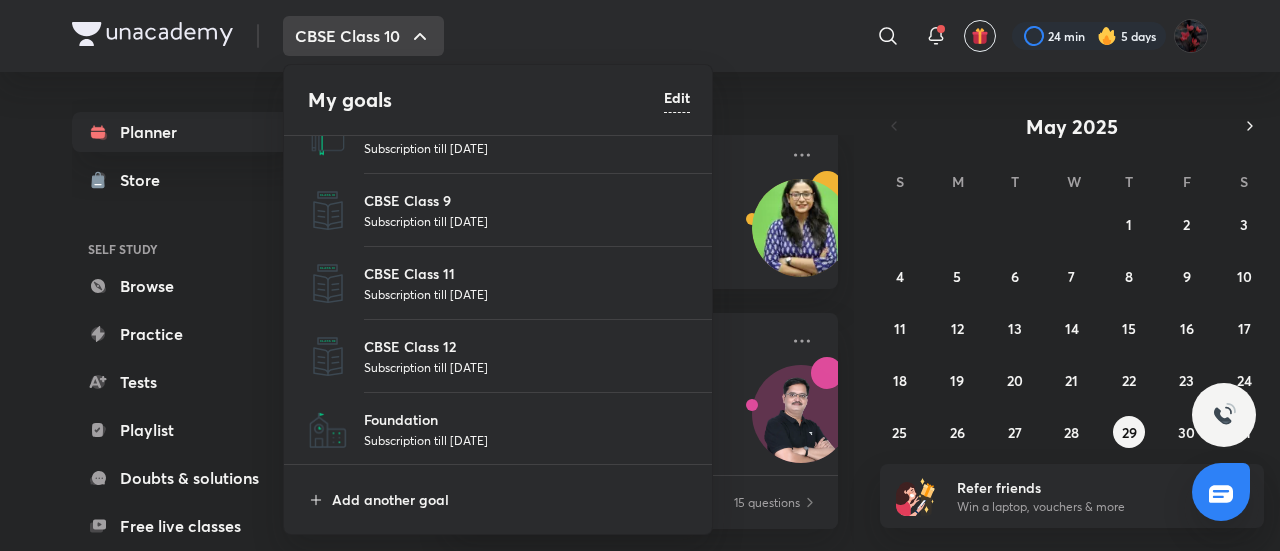 scroll, scrollTop: 111, scrollLeft: 0, axis: vertical 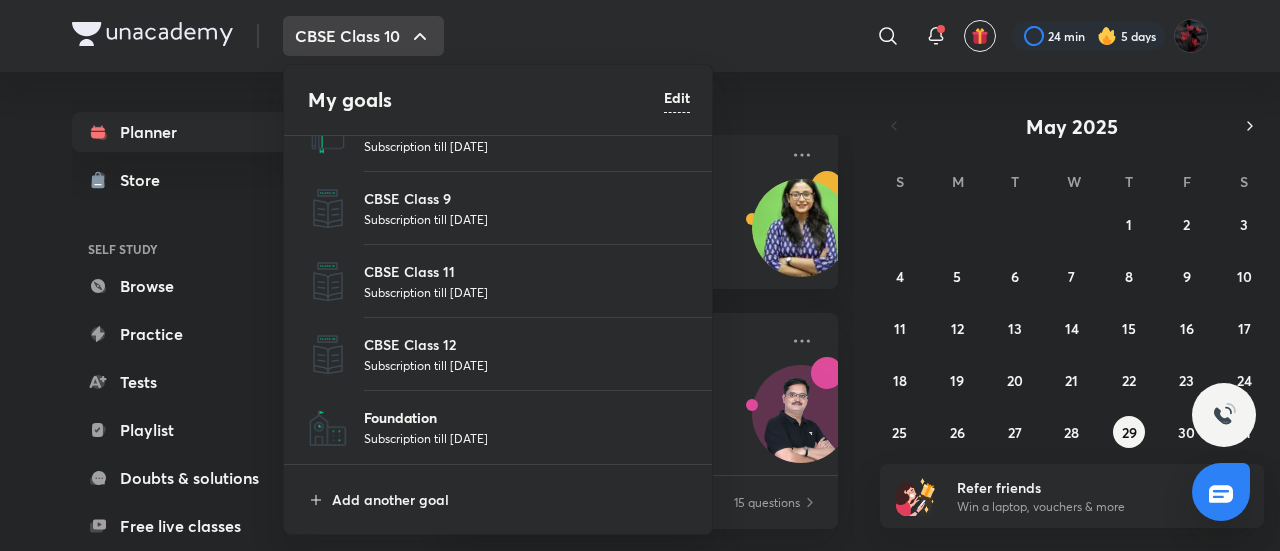 click on "Foundation" at bounding box center (527, 417) 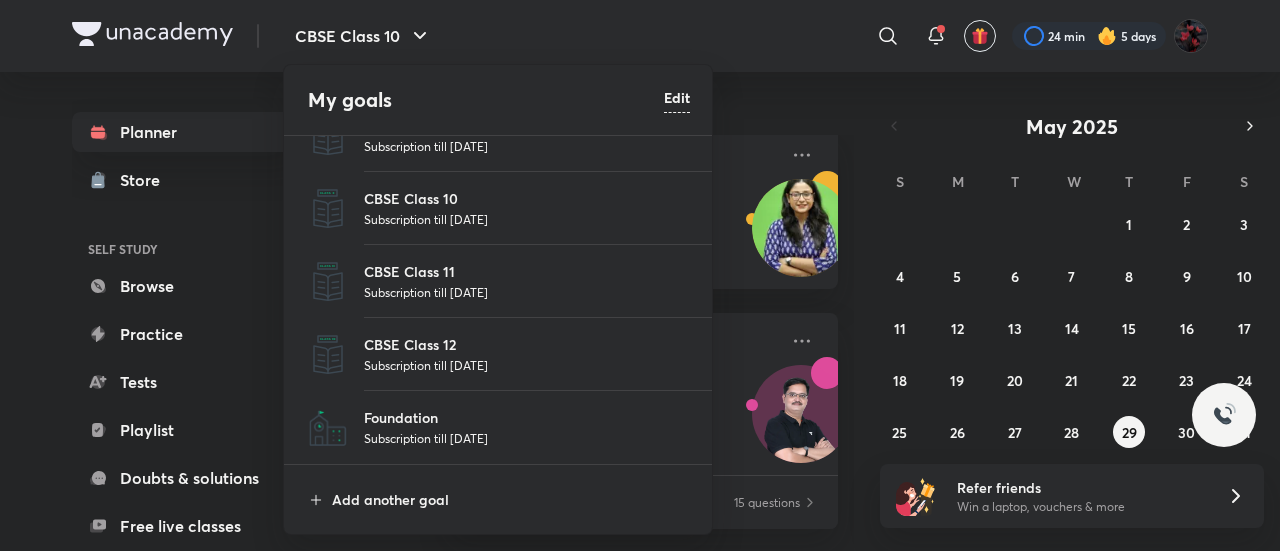 scroll, scrollTop: 0, scrollLeft: 0, axis: both 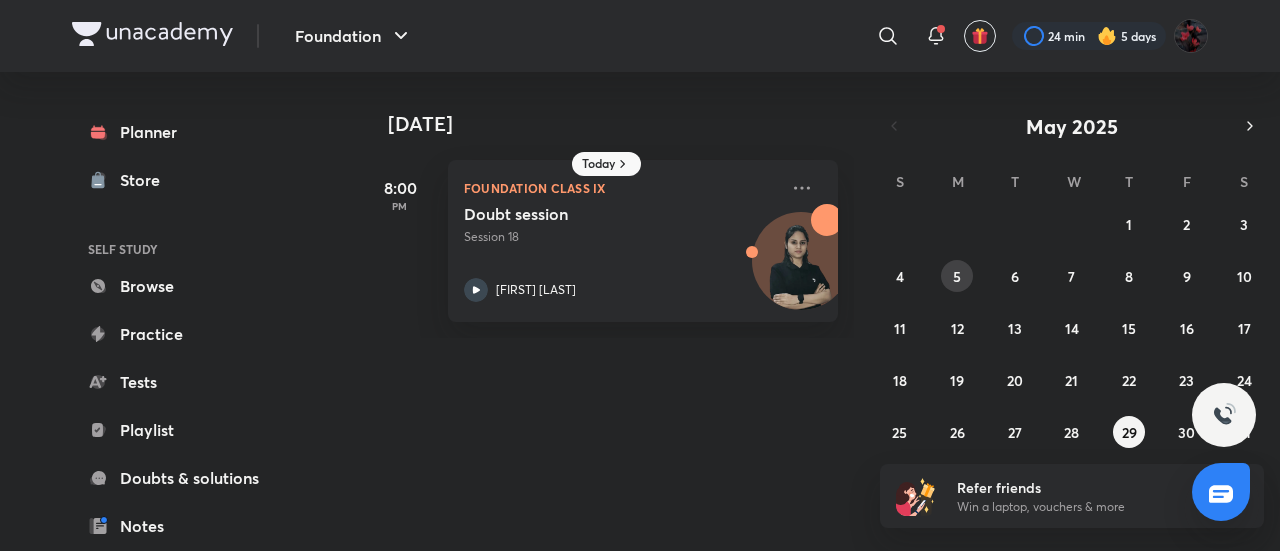click on "5" at bounding box center [957, 276] 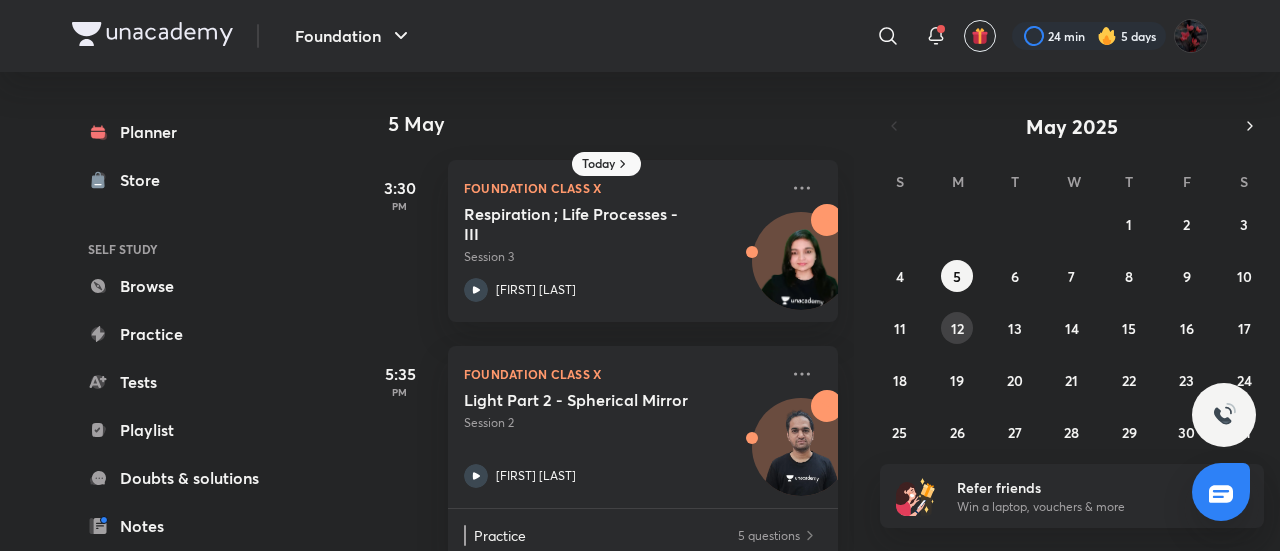 click on "12" at bounding box center (957, 328) 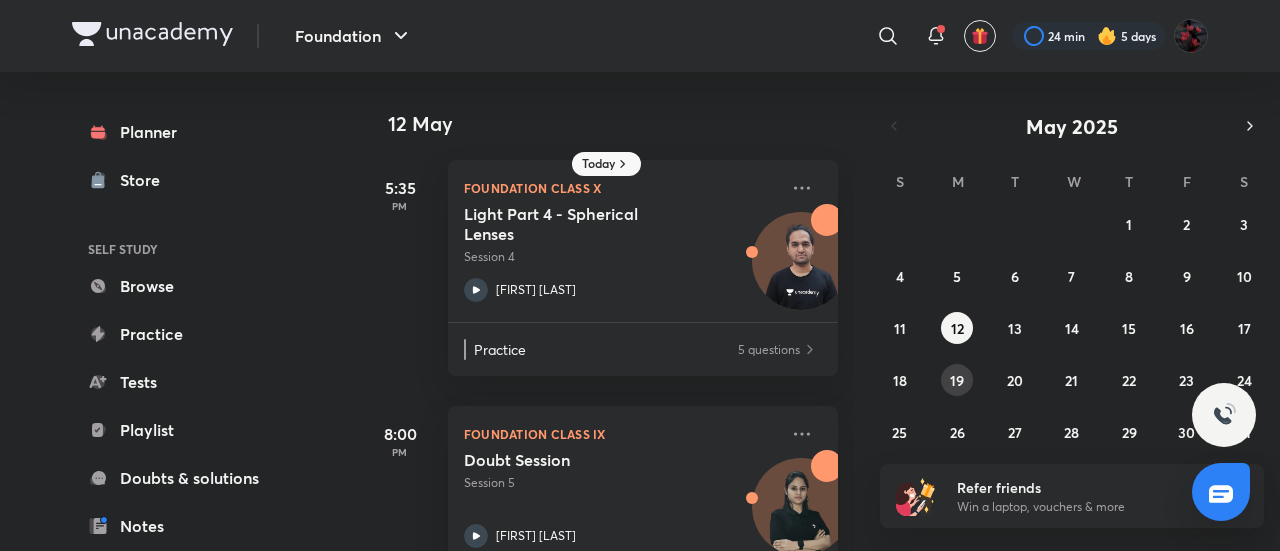 click on "19" at bounding box center (957, 380) 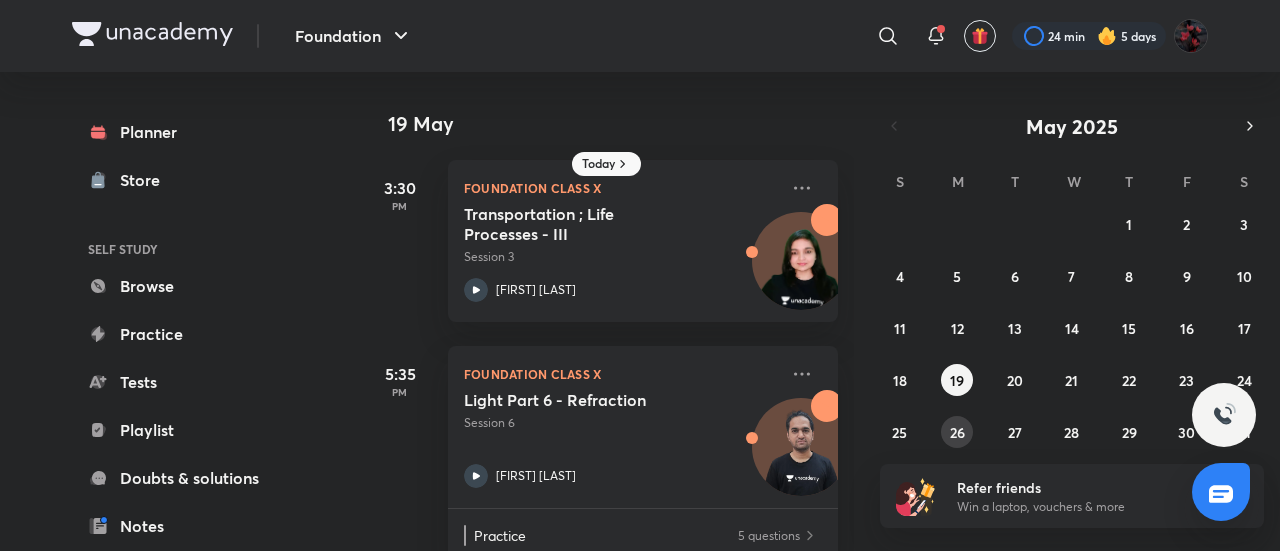 click on "26" at bounding box center [957, 432] 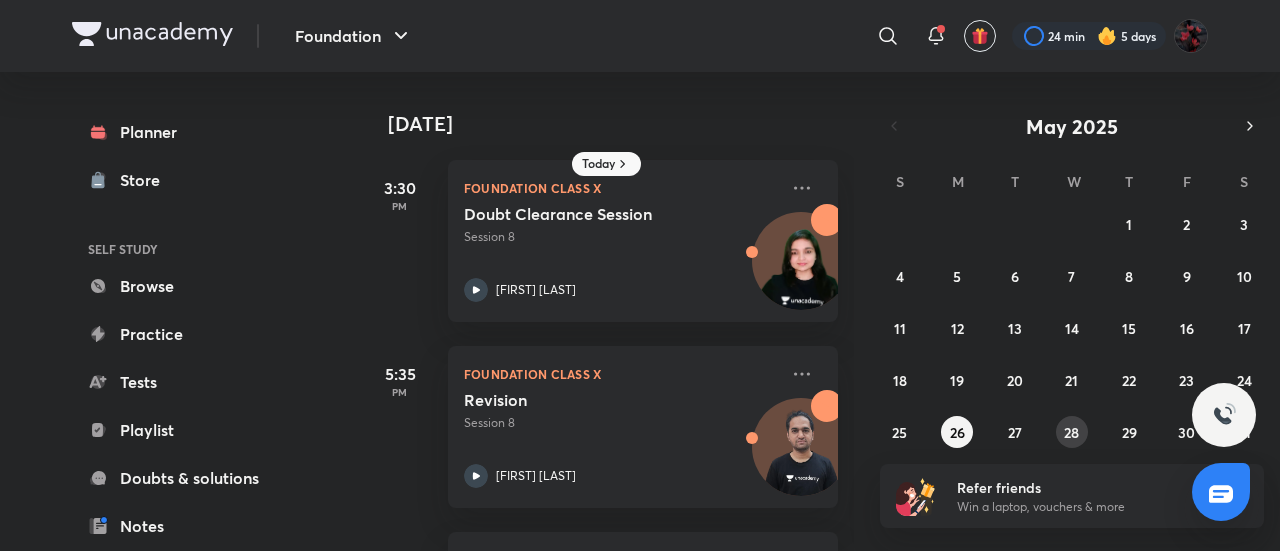 click on "28" at bounding box center (1071, 432) 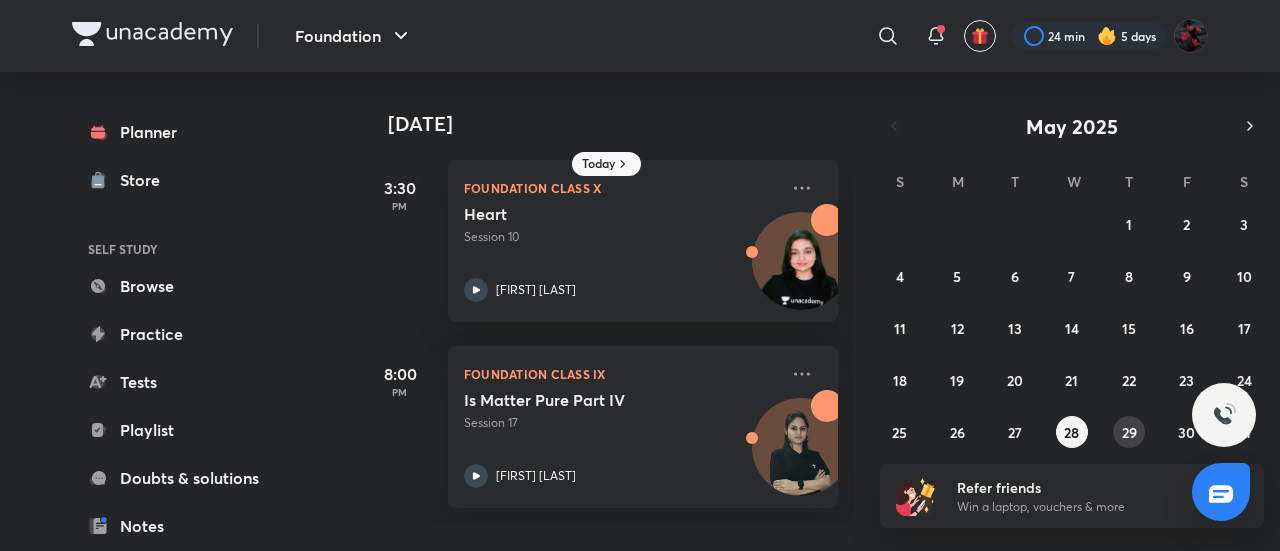 click on "29" at bounding box center [1129, 432] 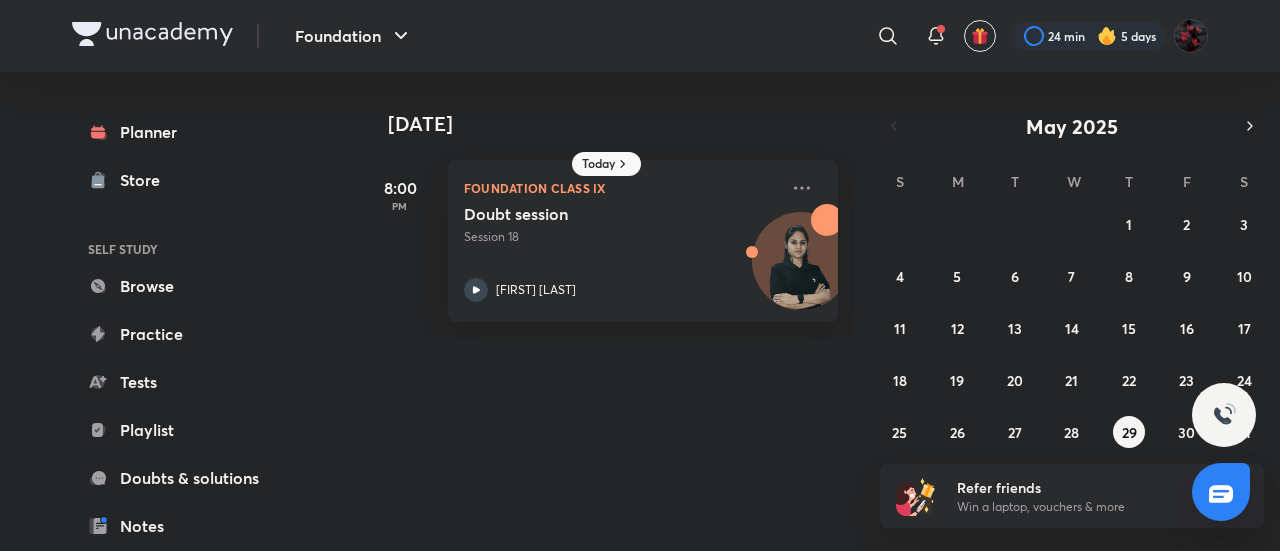 click at bounding box center (1224, 415) 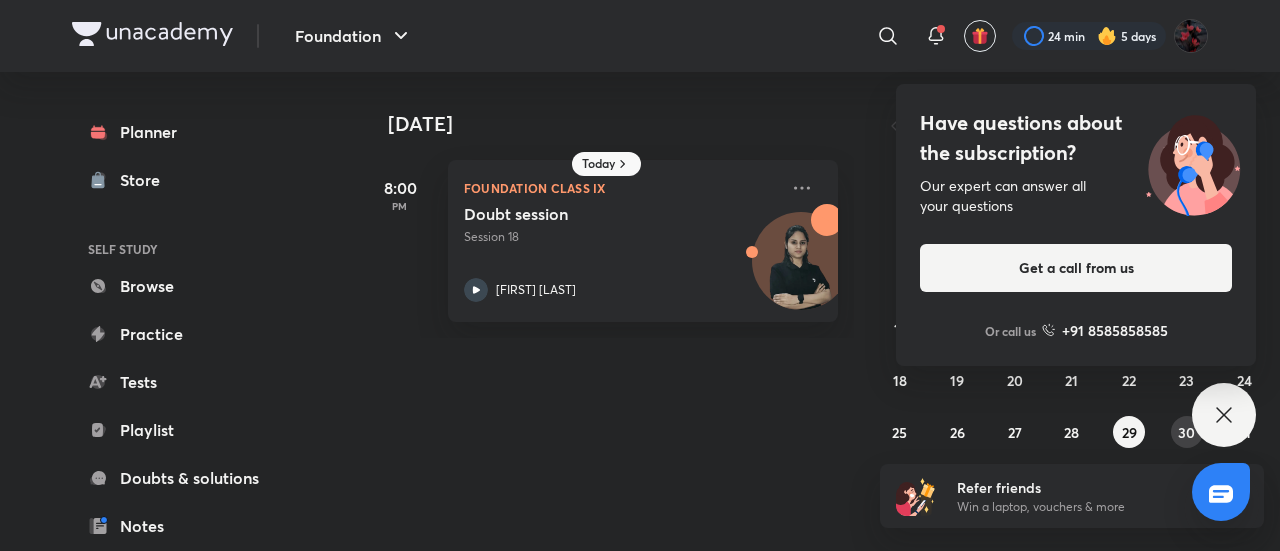click on "30" at bounding box center [1186, 432] 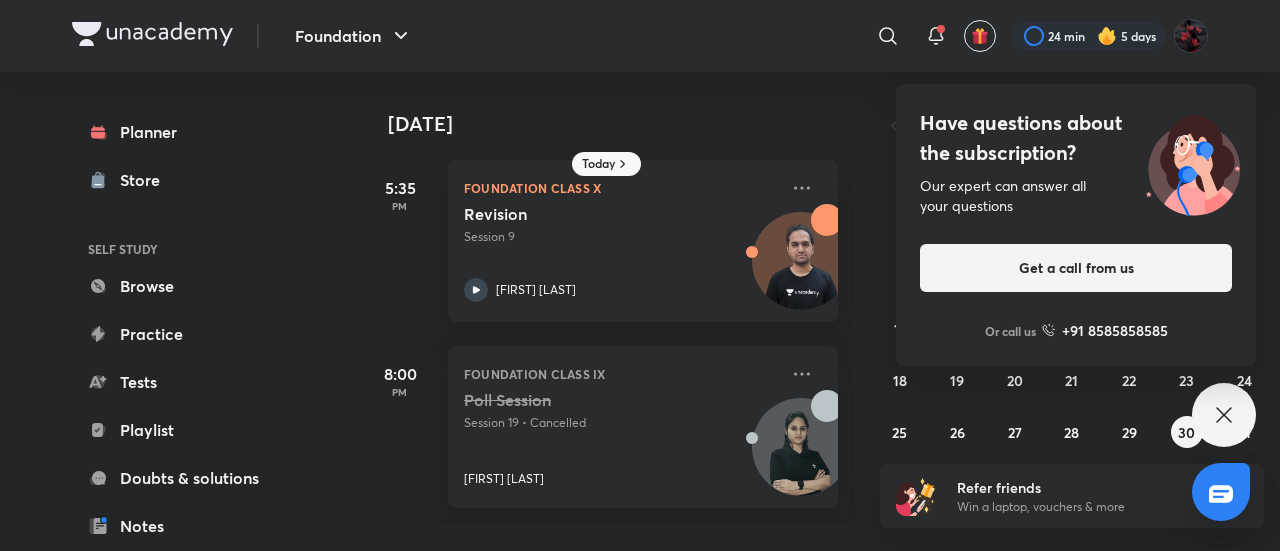 click 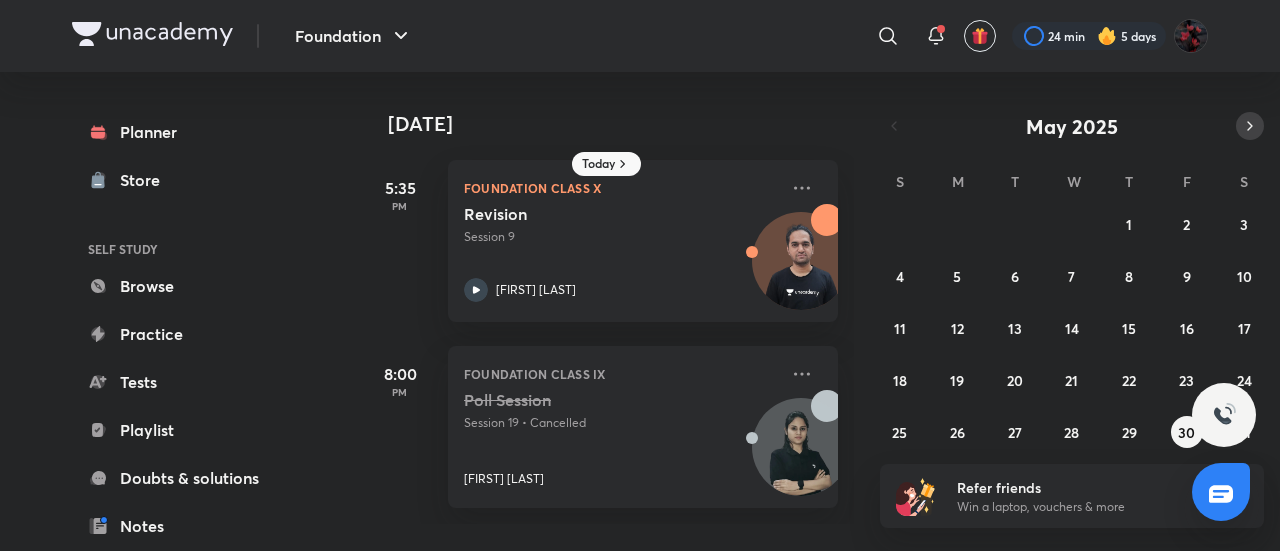 click 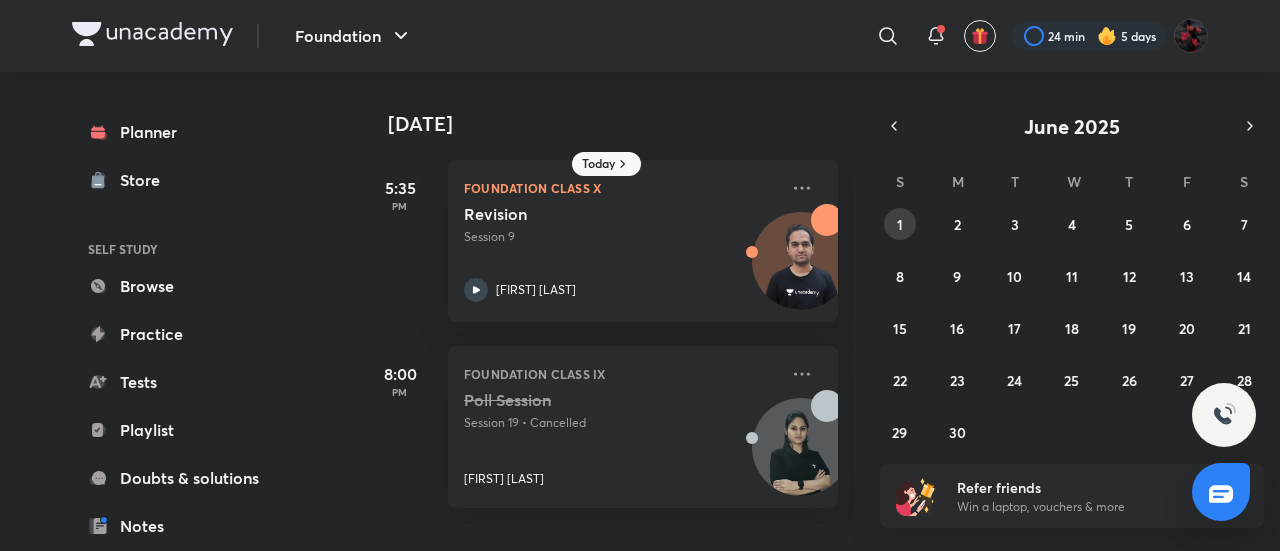 click on "1" at bounding box center [900, 224] 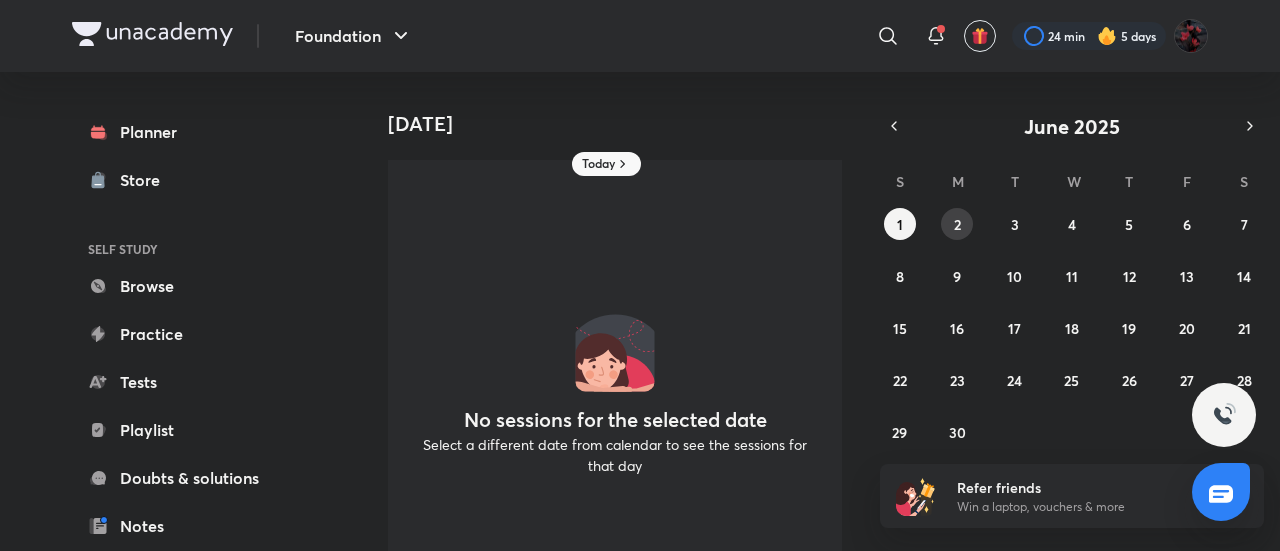 click on "2" at bounding box center [957, 224] 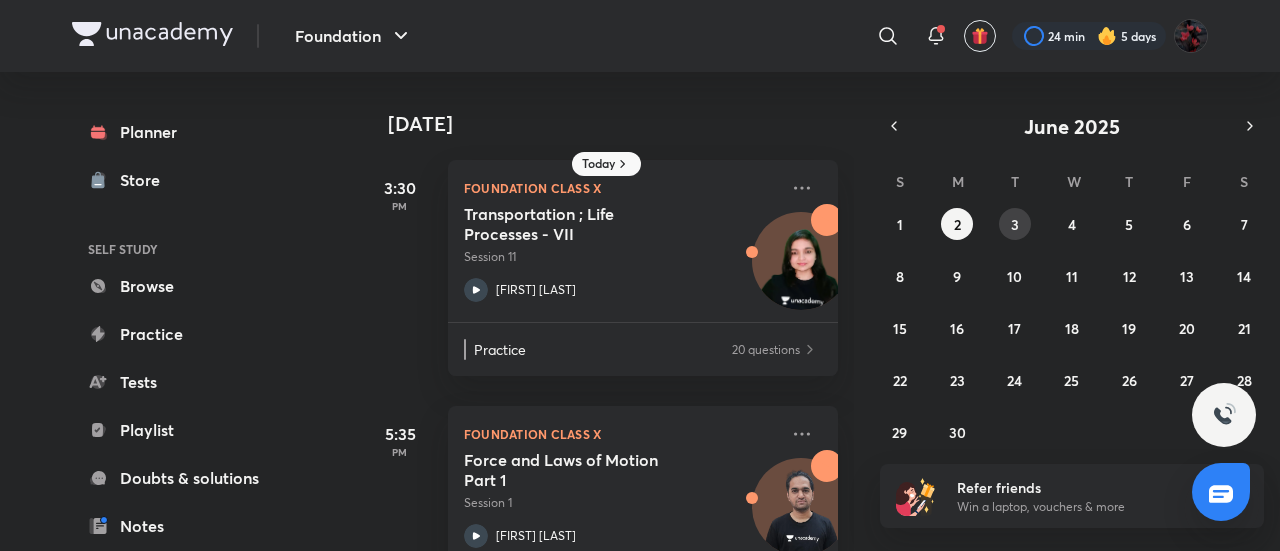 click on "3" at bounding box center (1015, 224) 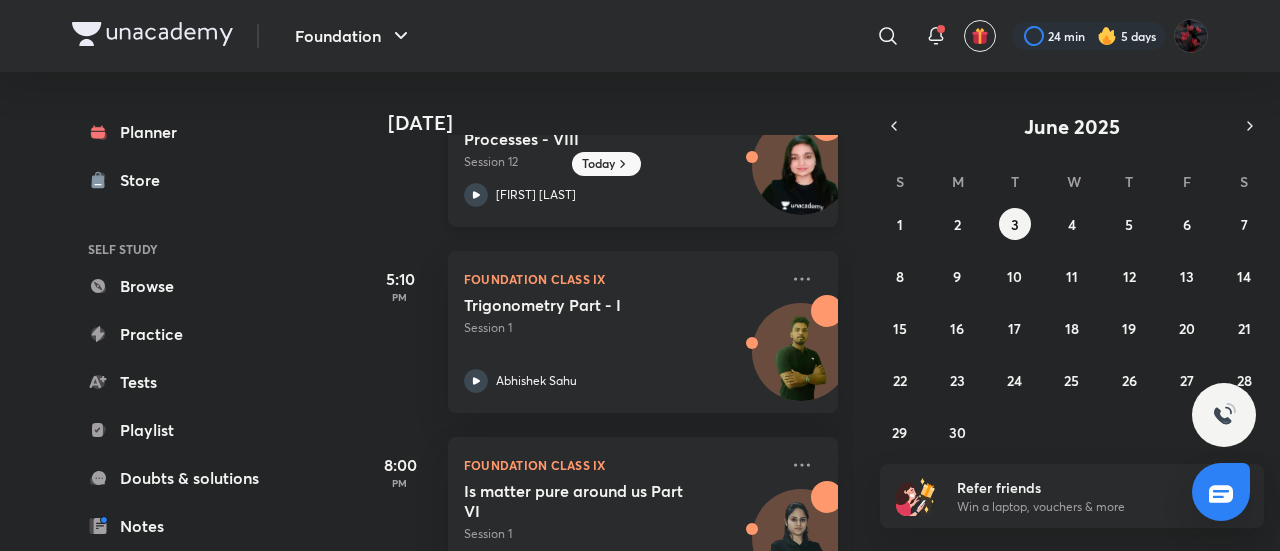 scroll, scrollTop: 174, scrollLeft: 0, axis: vertical 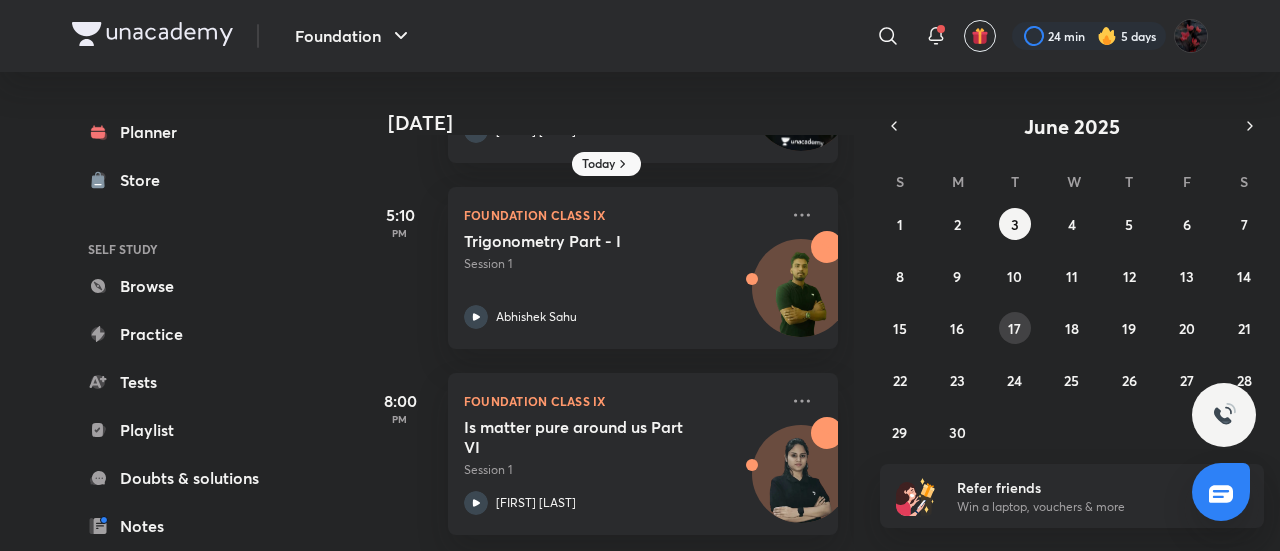 click on "17" at bounding box center [1014, 328] 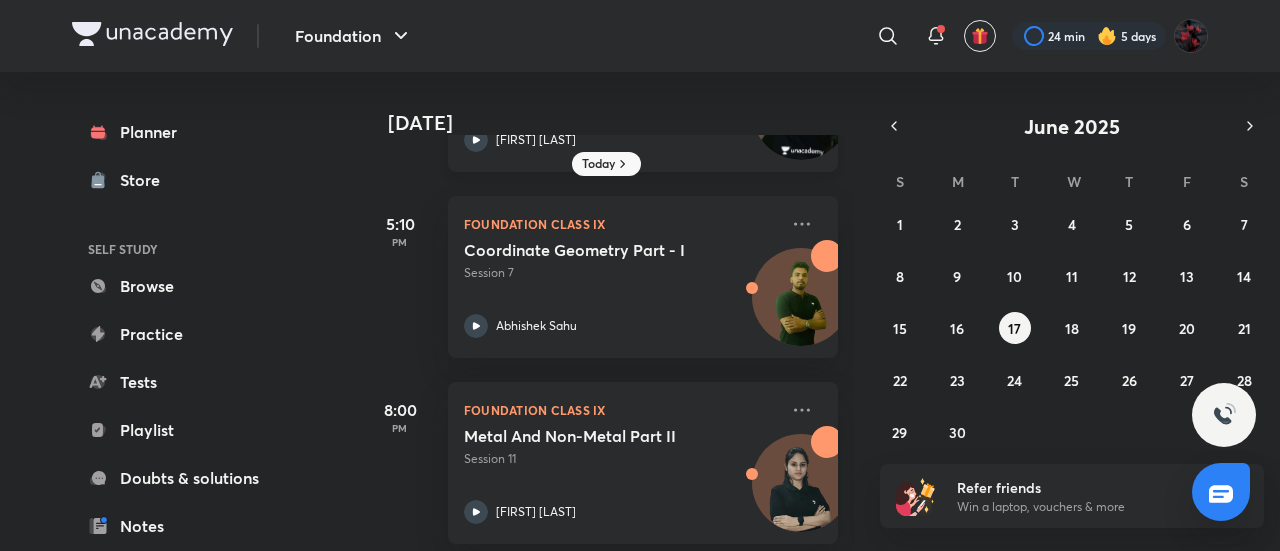 scroll, scrollTop: 174, scrollLeft: 0, axis: vertical 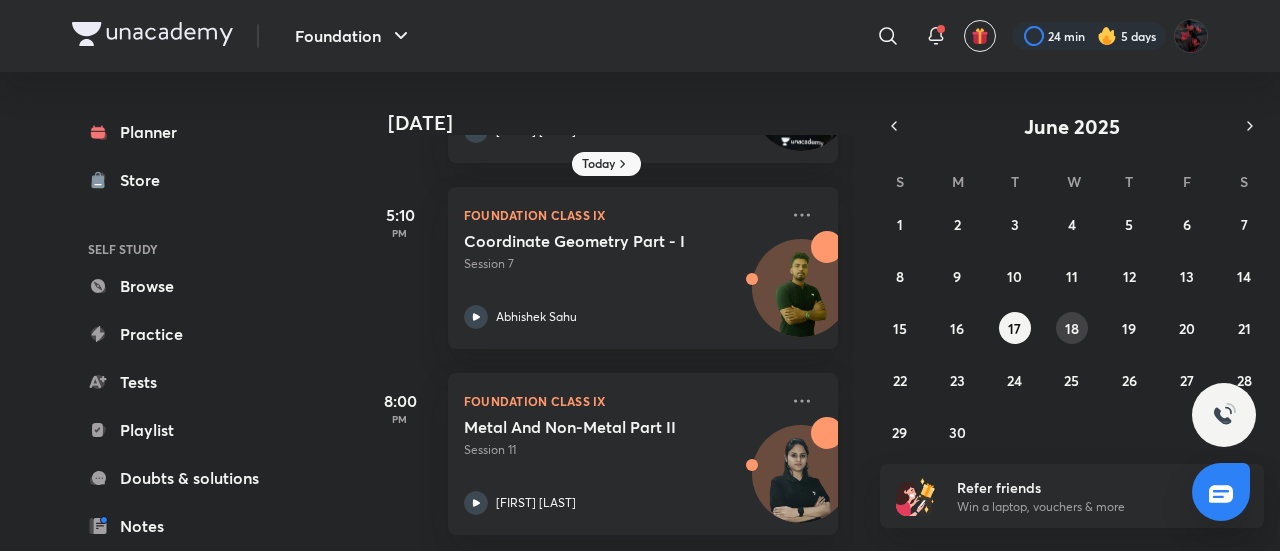 click on "18" at bounding box center [1072, 328] 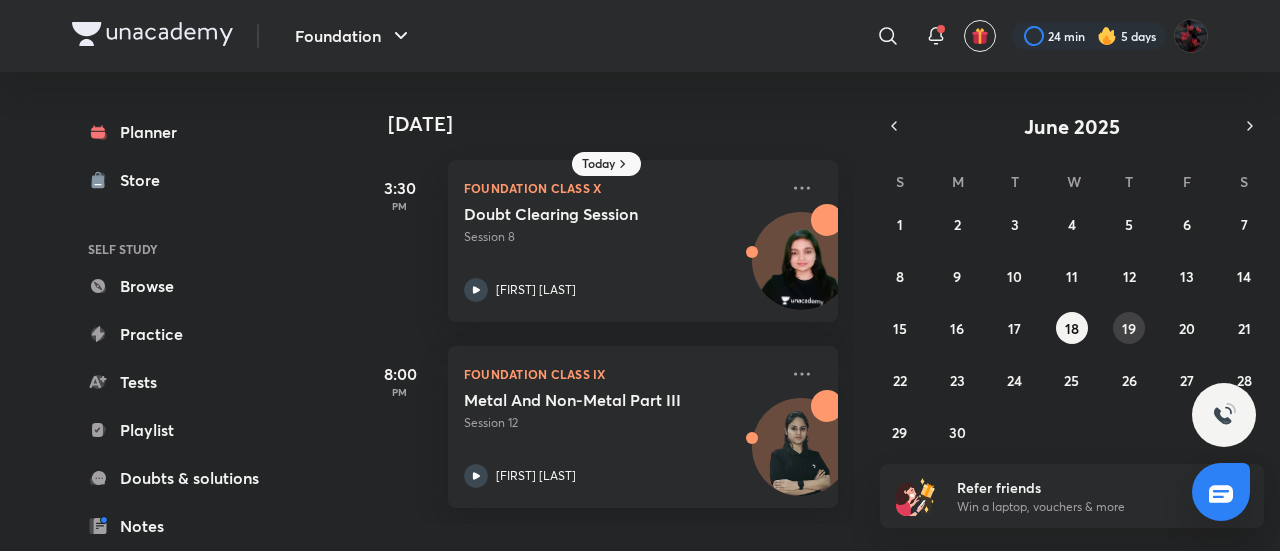 click on "19" at bounding box center (1129, 328) 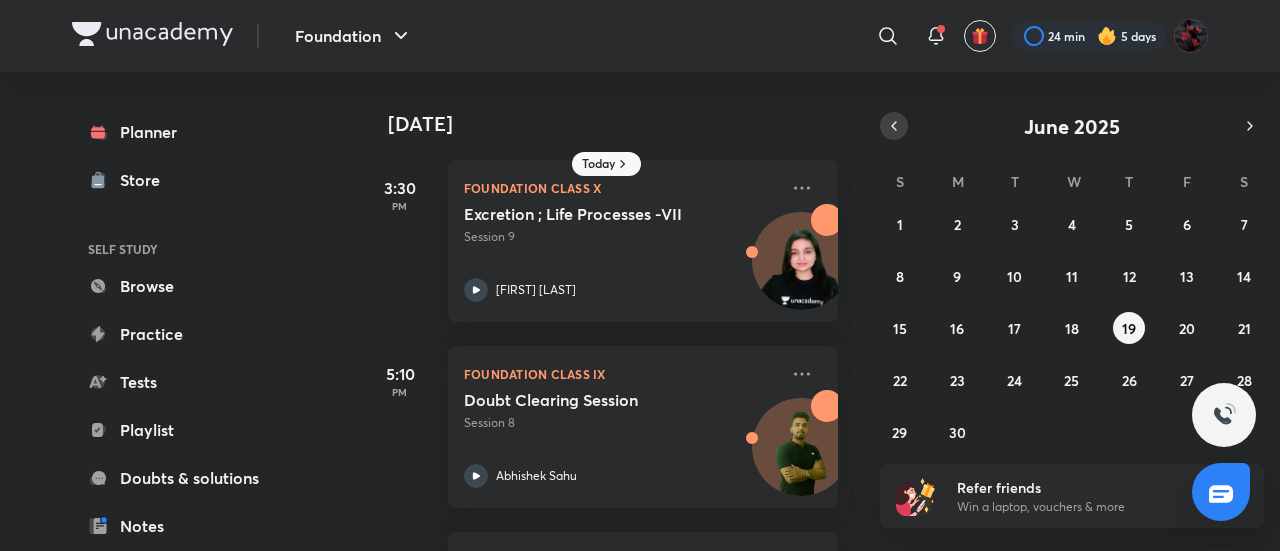 click 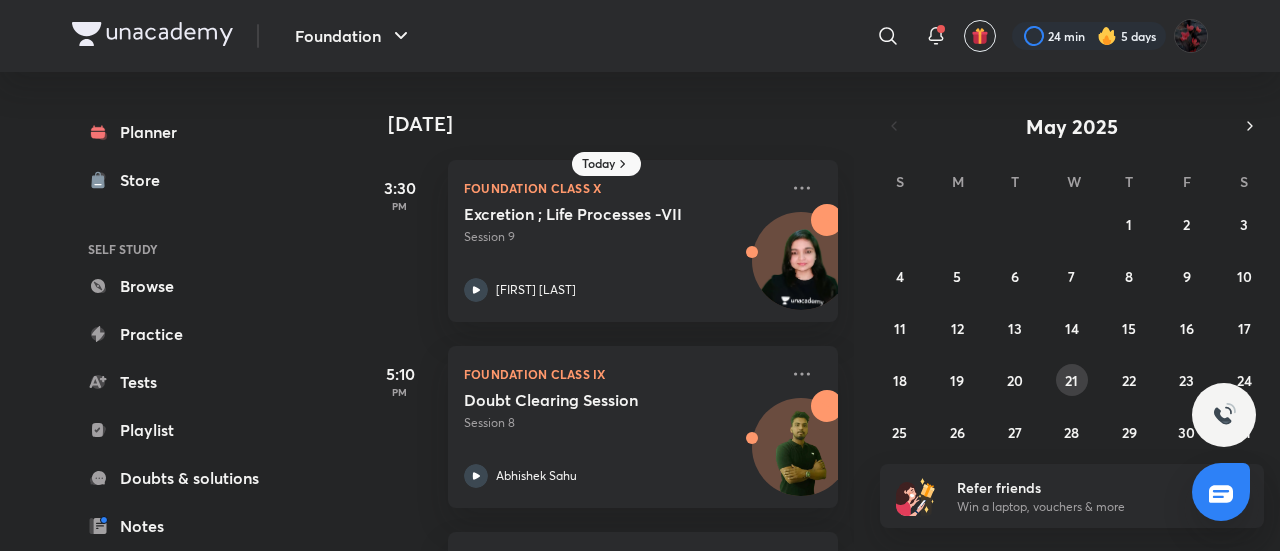 click on "21" at bounding box center (1071, 380) 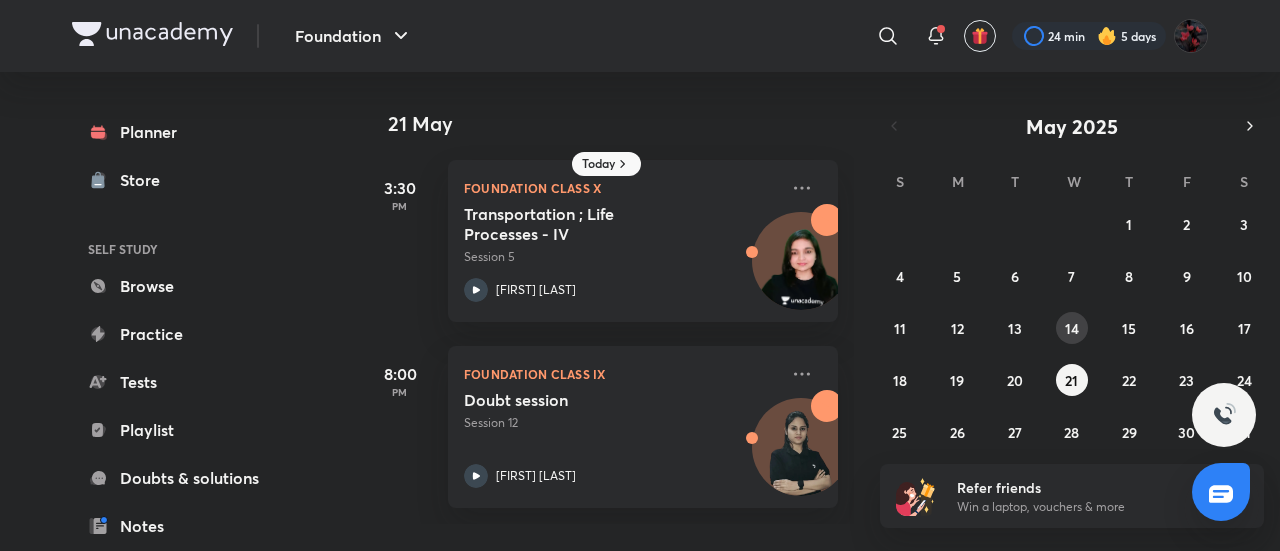 click on "14" at bounding box center (1072, 328) 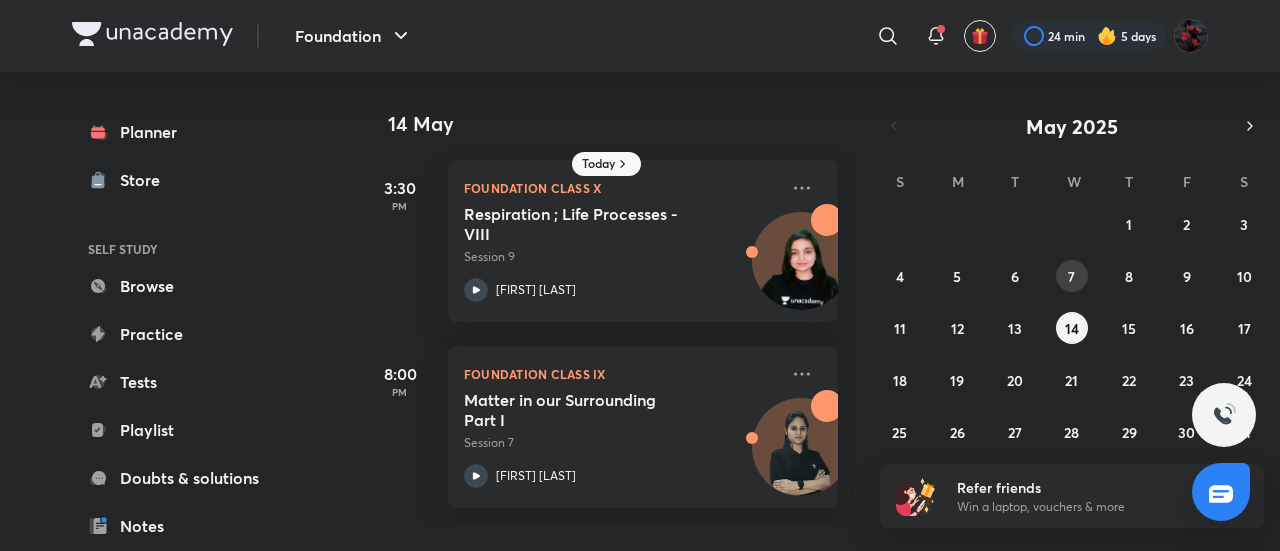 click on "7" at bounding box center (1071, 276) 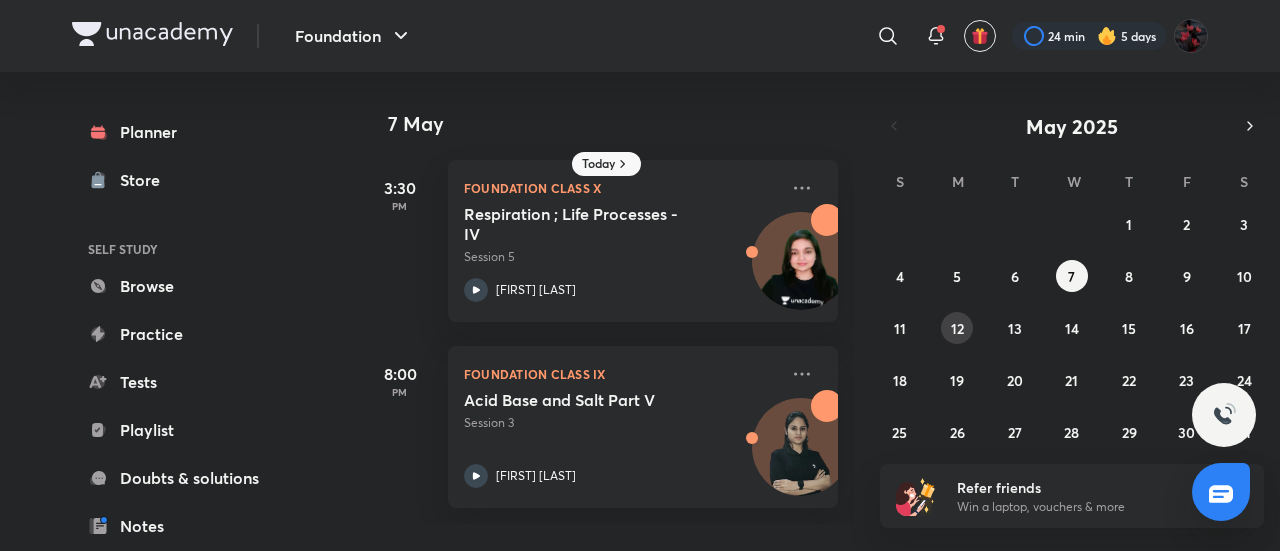 click on "12" at bounding box center [957, 328] 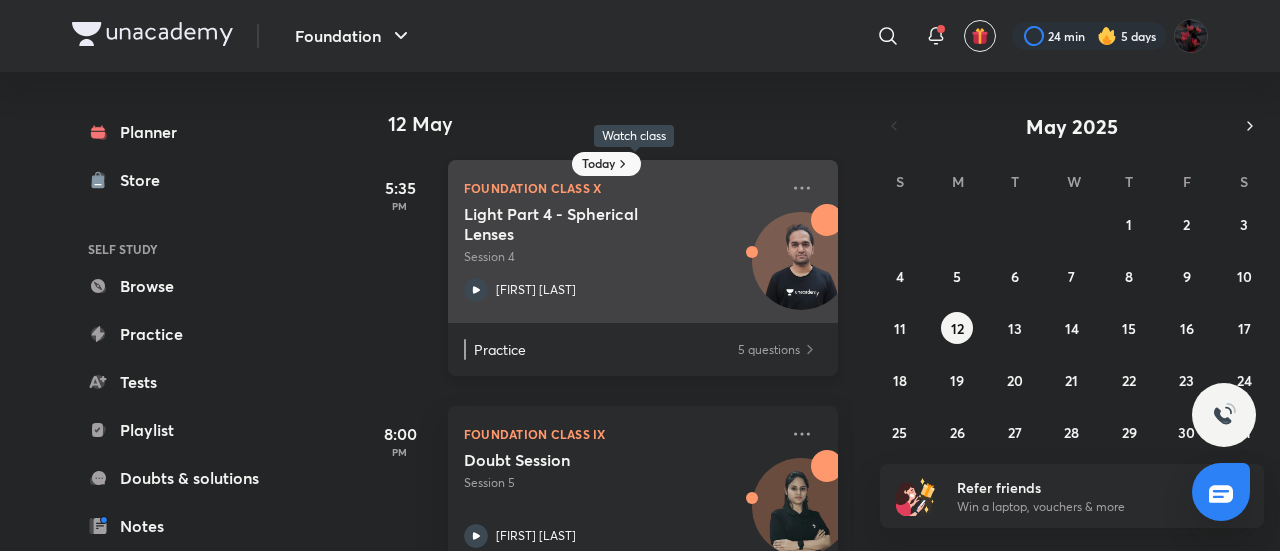 scroll, scrollTop: 48, scrollLeft: 0, axis: vertical 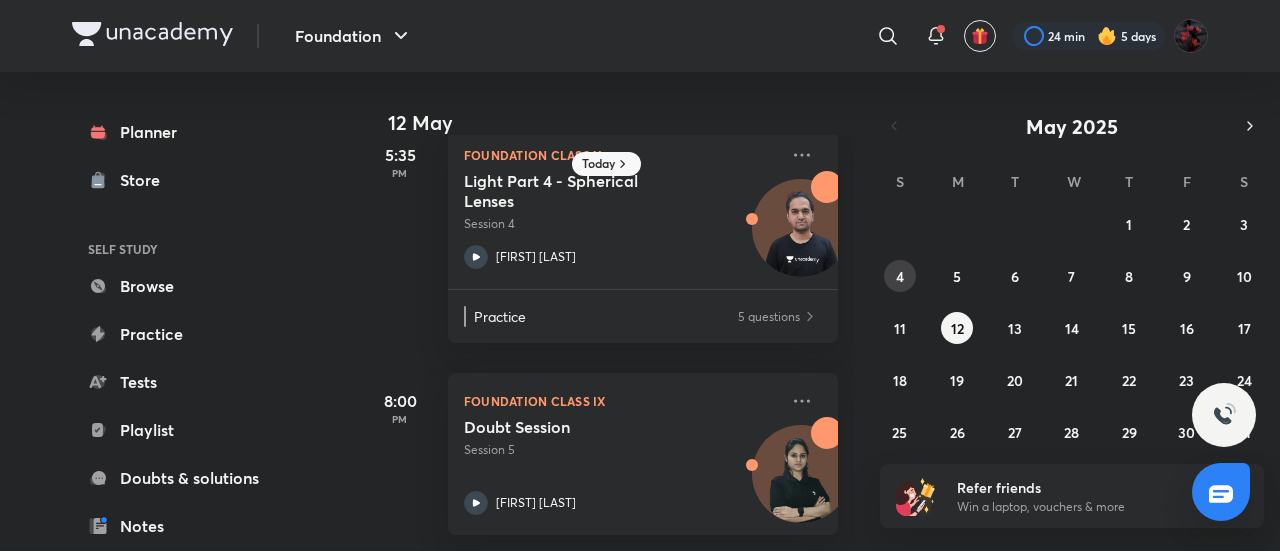 click on "4" at bounding box center (900, 276) 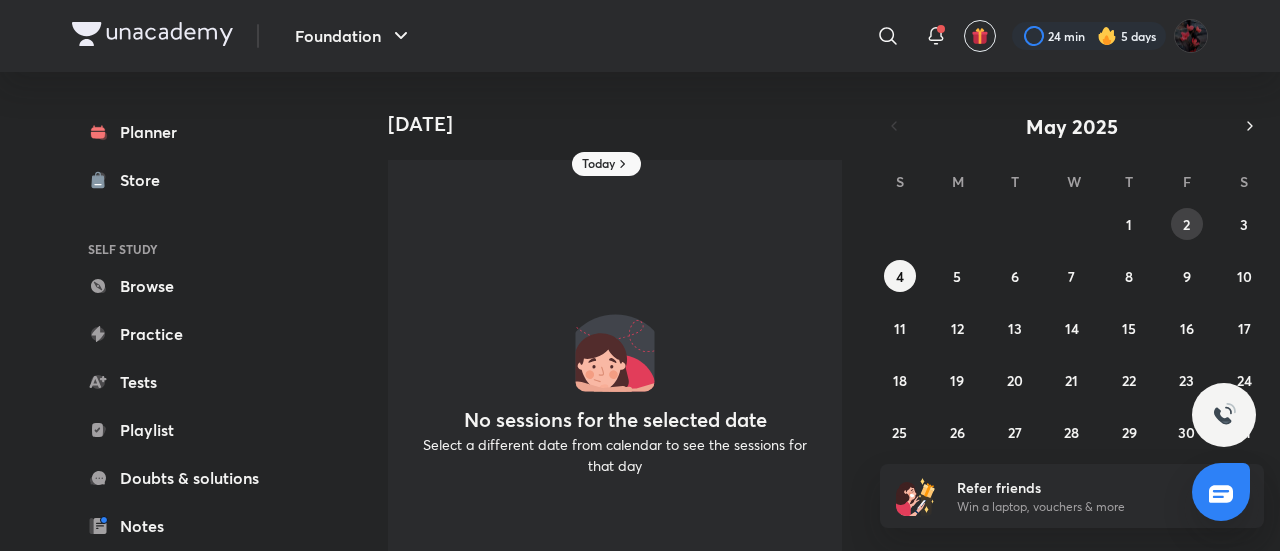 click on "2" at bounding box center [1186, 224] 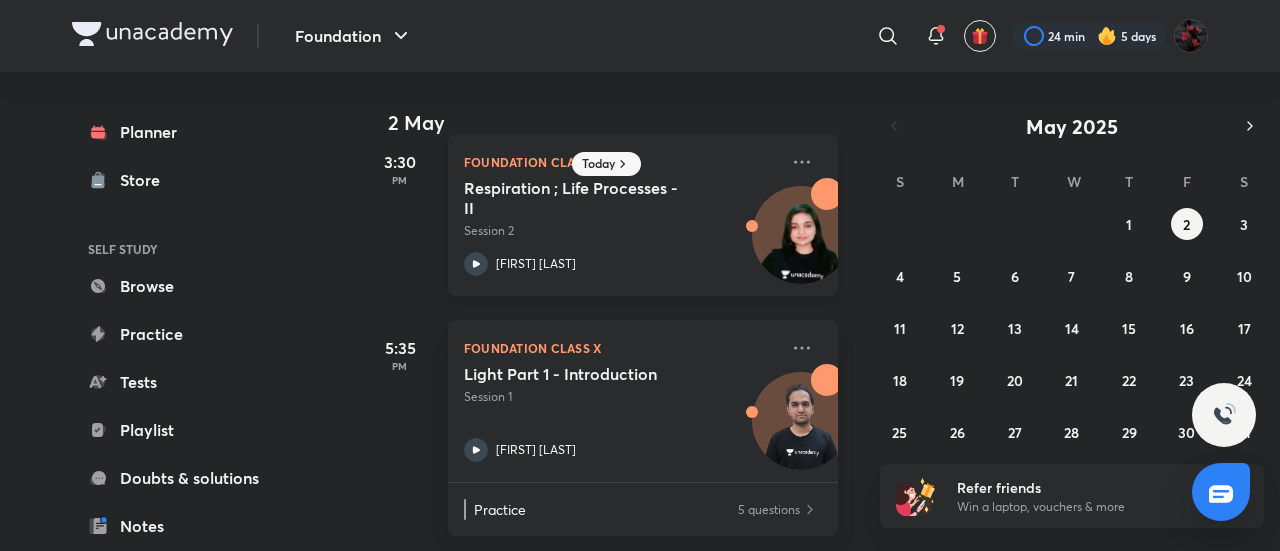 scroll, scrollTop: 48, scrollLeft: 0, axis: vertical 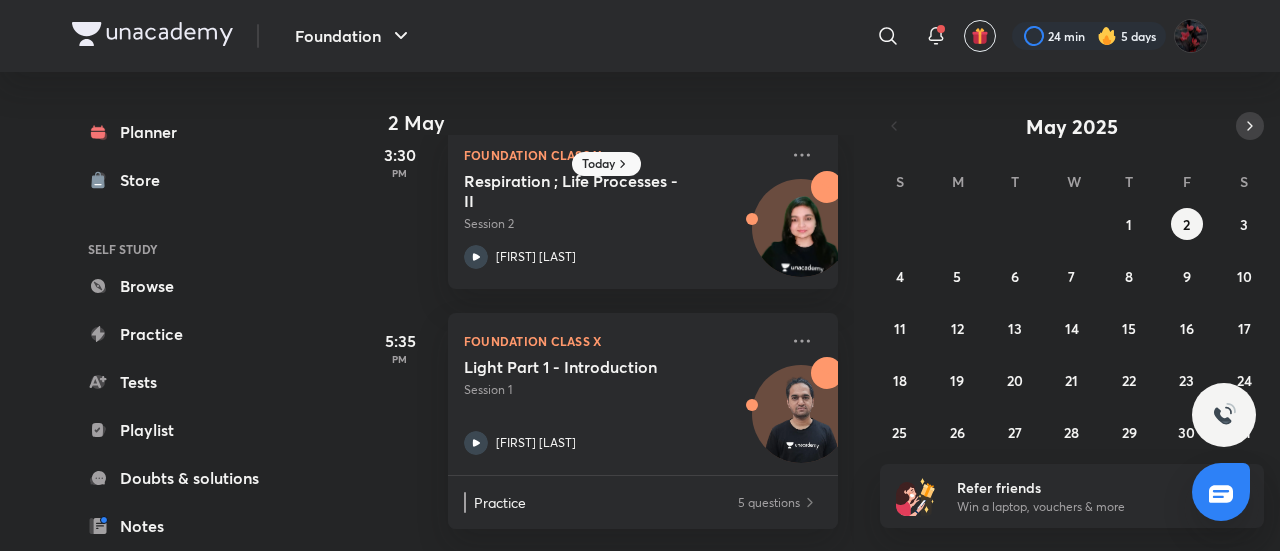 click 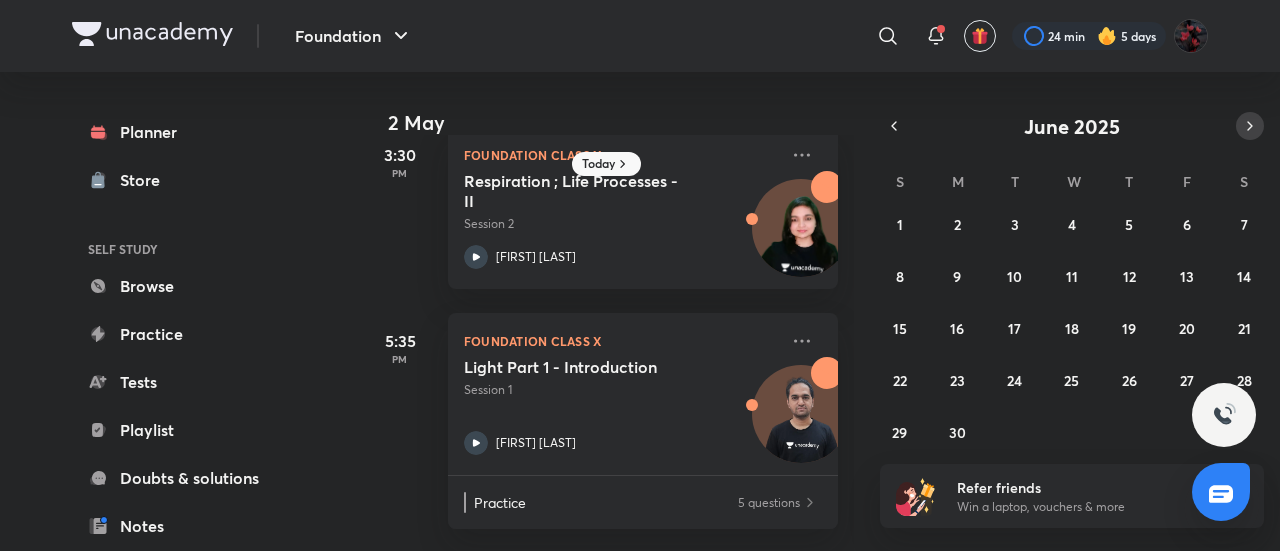click 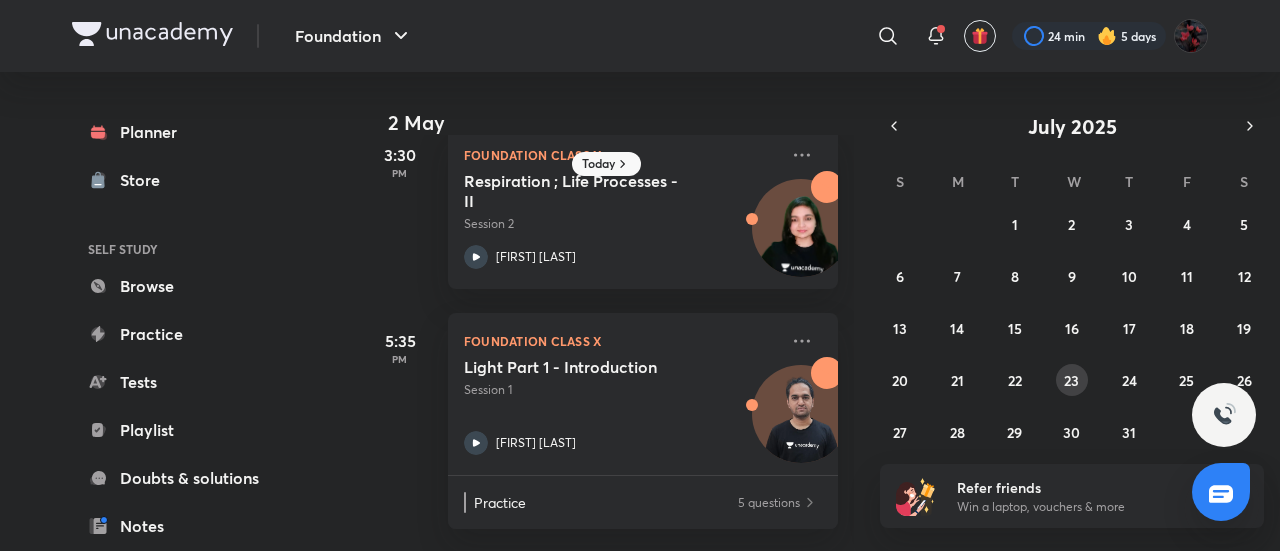 click on "23" at bounding box center (1071, 380) 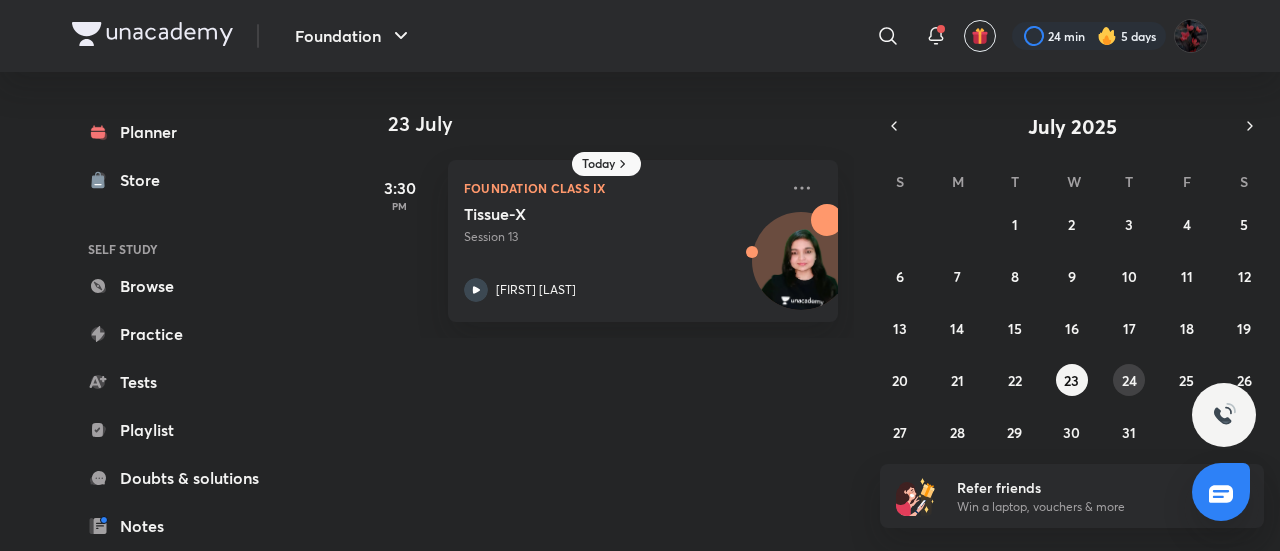 click on "24" at bounding box center [1129, 380] 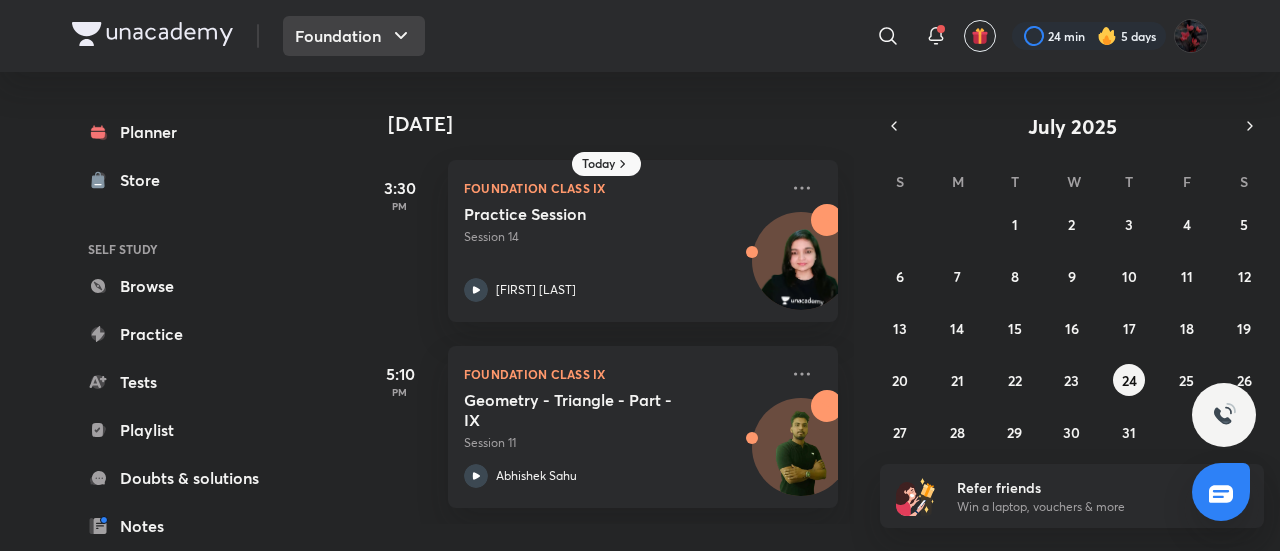 click 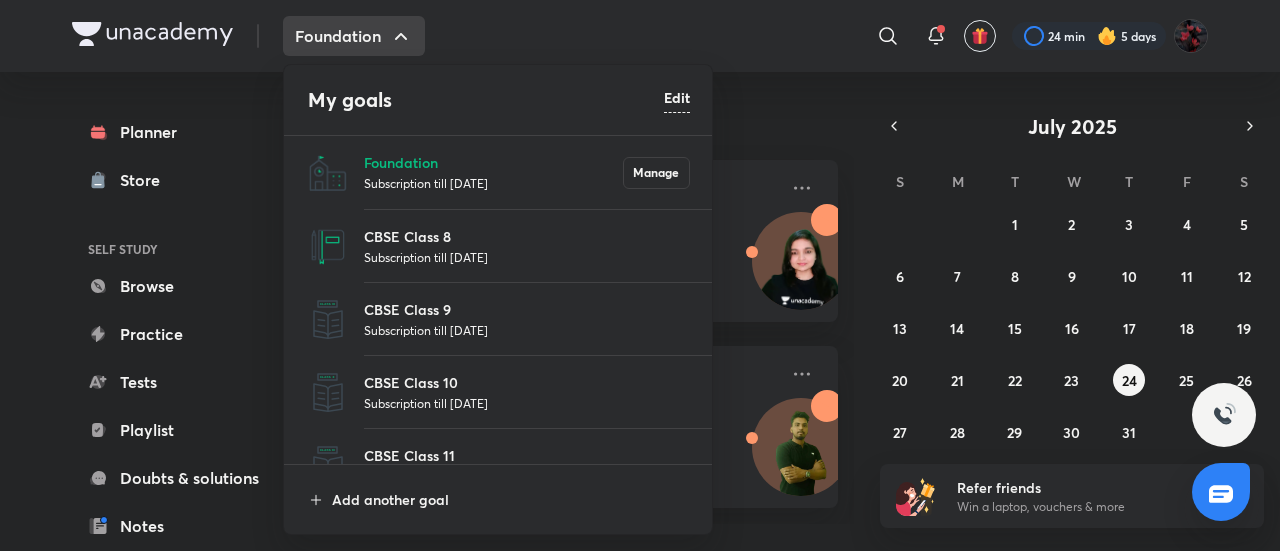 click on "Subscription till 9 Apr 2027" at bounding box center (527, 330) 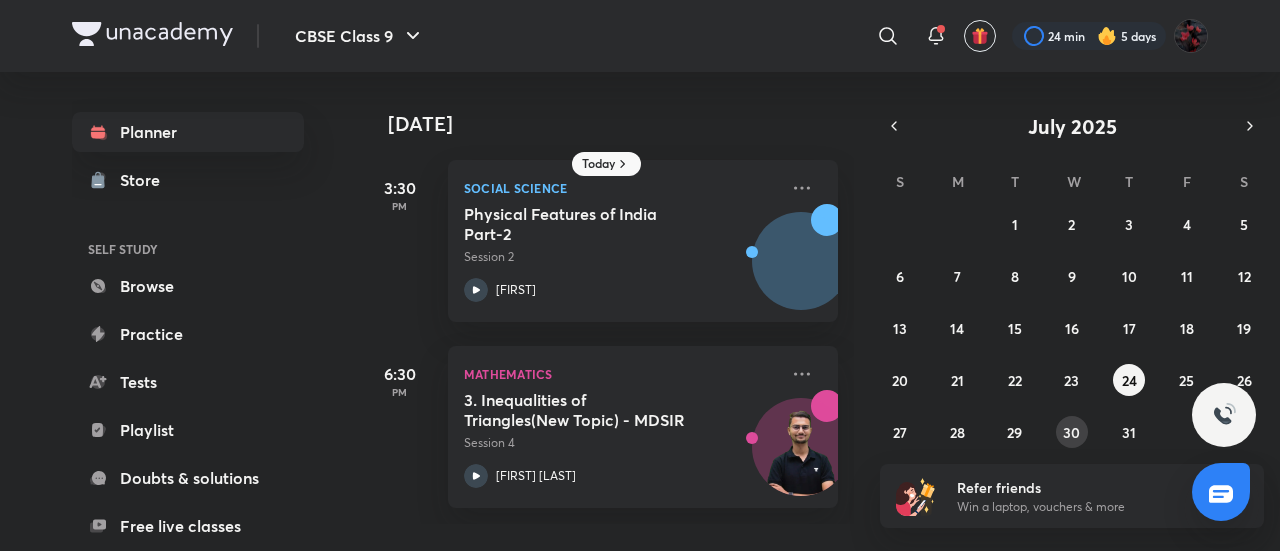 click on "30" at bounding box center (1071, 432) 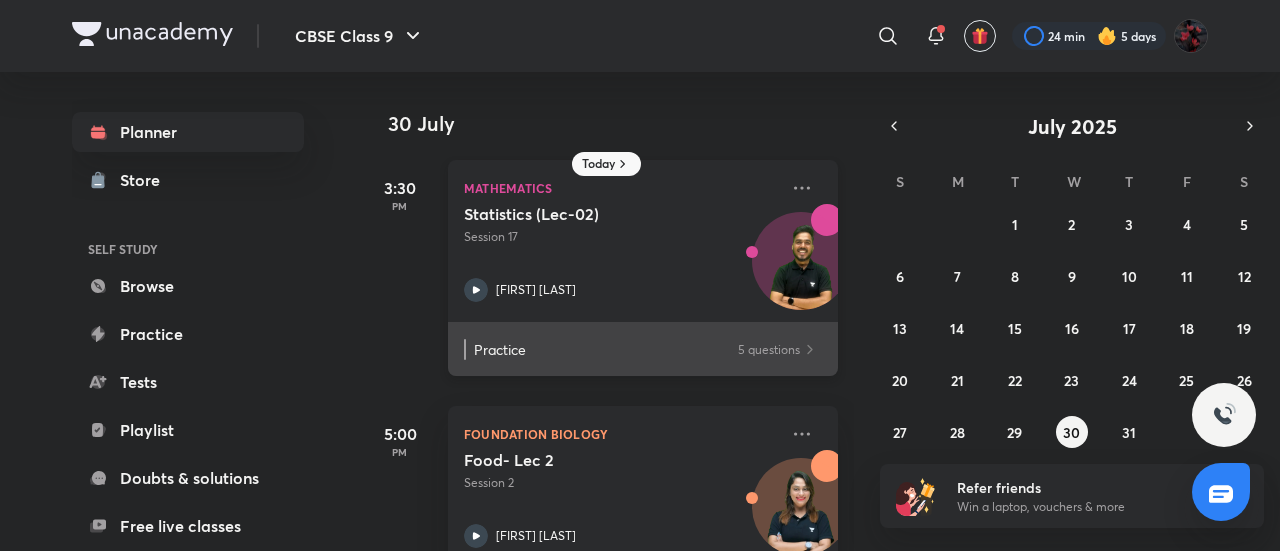 scroll, scrollTop: 48, scrollLeft: 0, axis: vertical 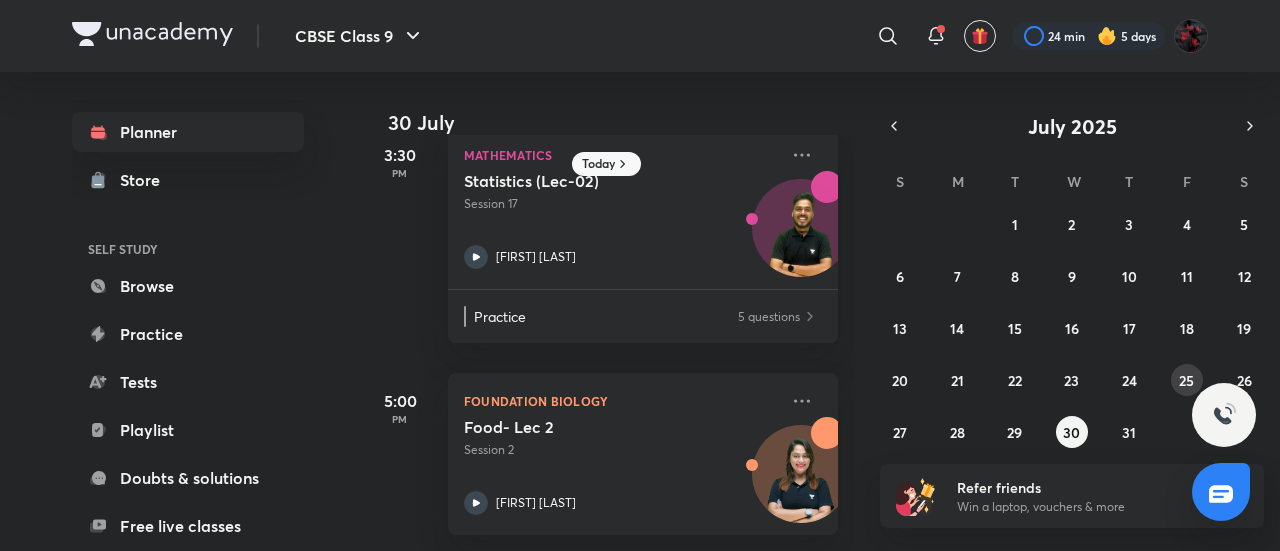 click on "25" at bounding box center (1186, 380) 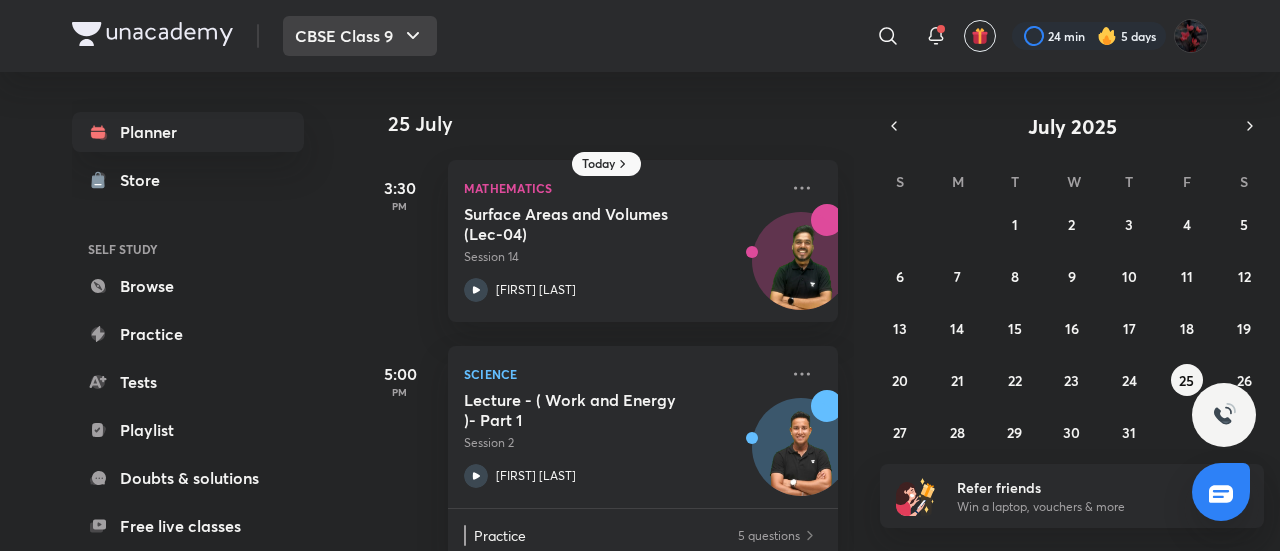 click 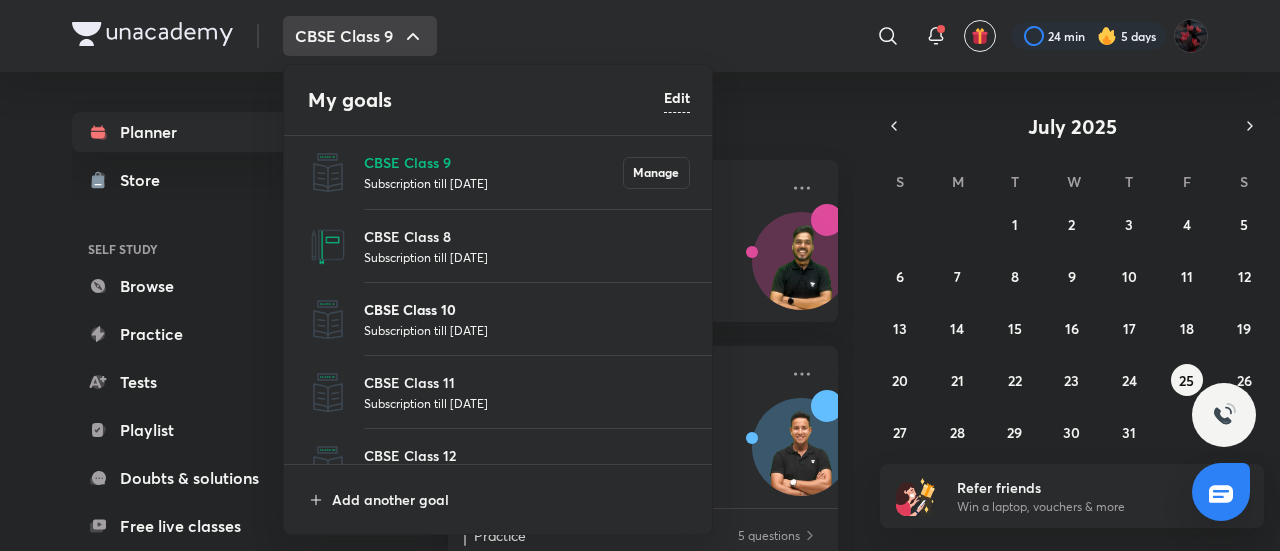 click on "CBSE Class 10" at bounding box center [527, 309] 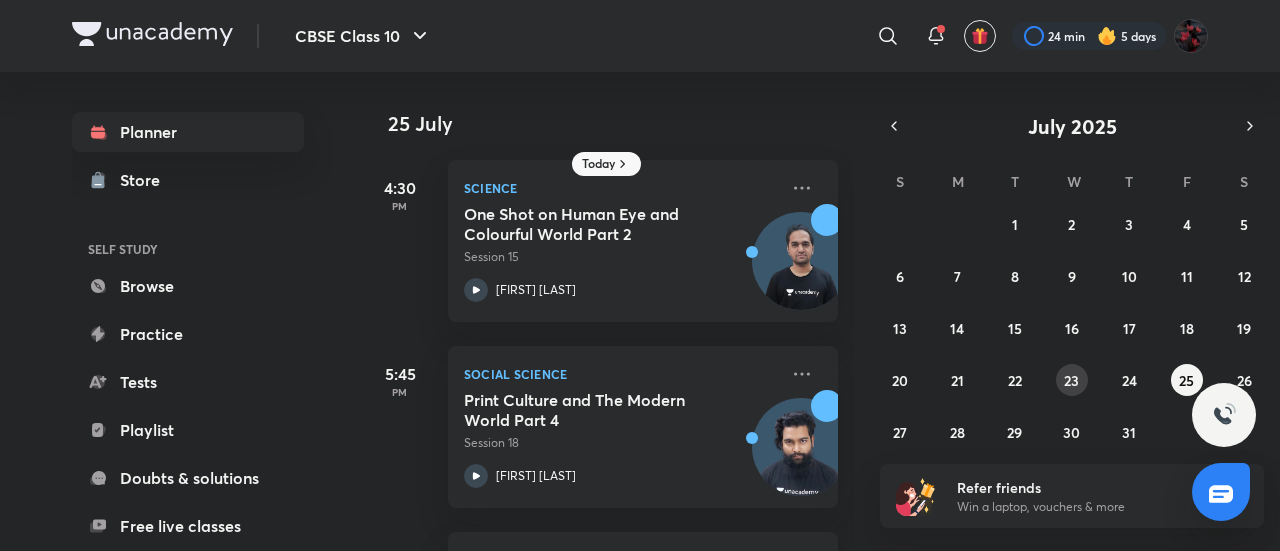 click on "23" at bounding box center (1071, 380) 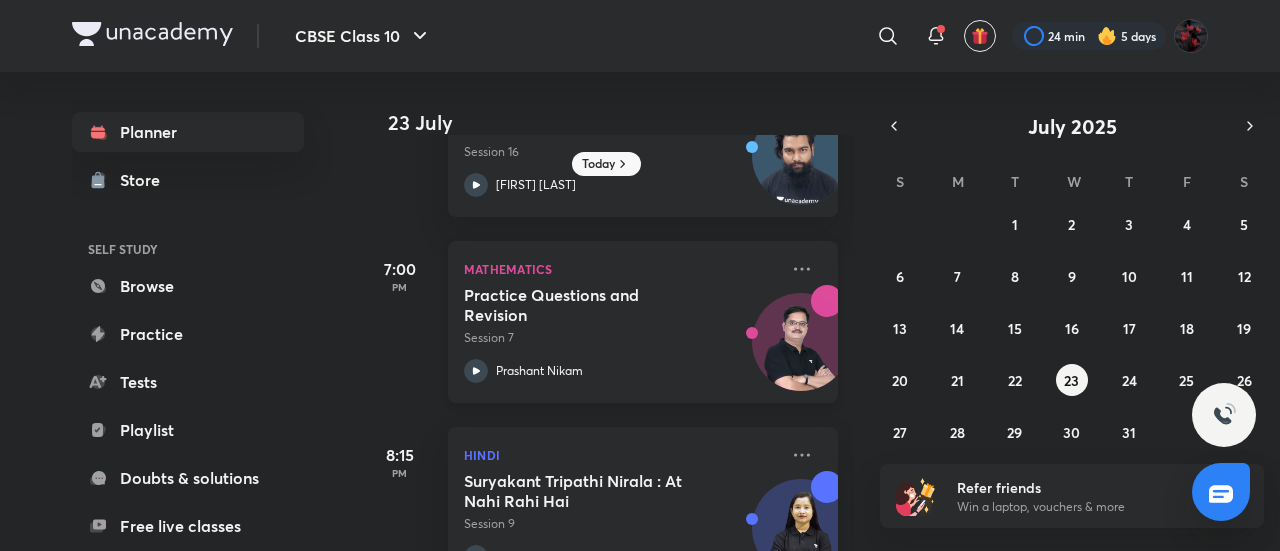 scroll, scrollTop: 174, scrollLeft: 0, axis: vertical 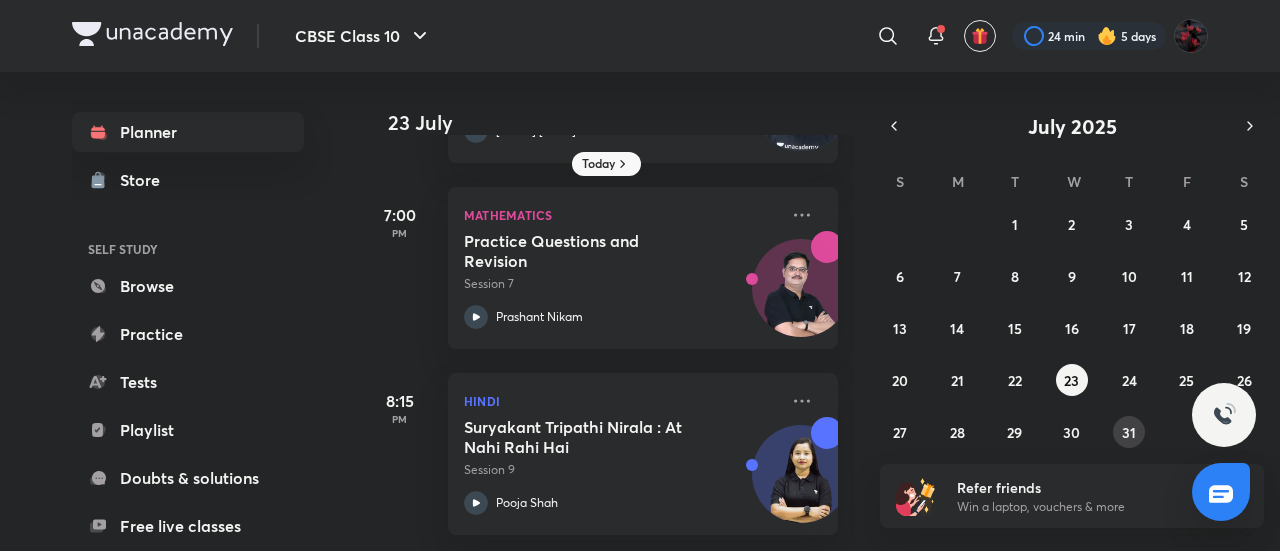 click on "31" at bounding box center (1129, 432) 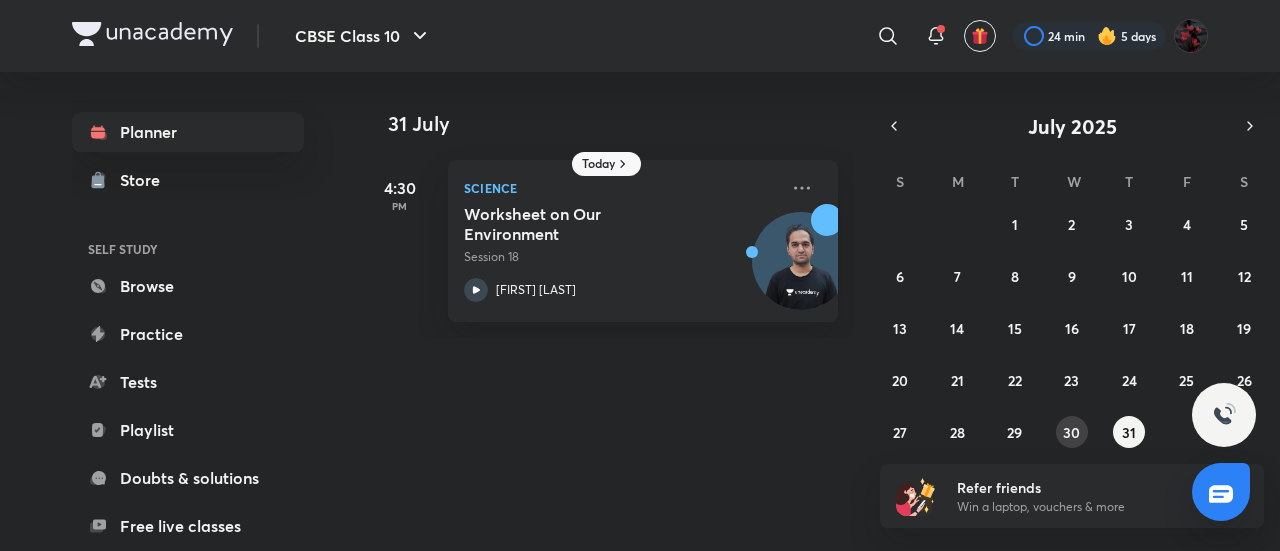click on "30" at bounding box center [1071, 432] 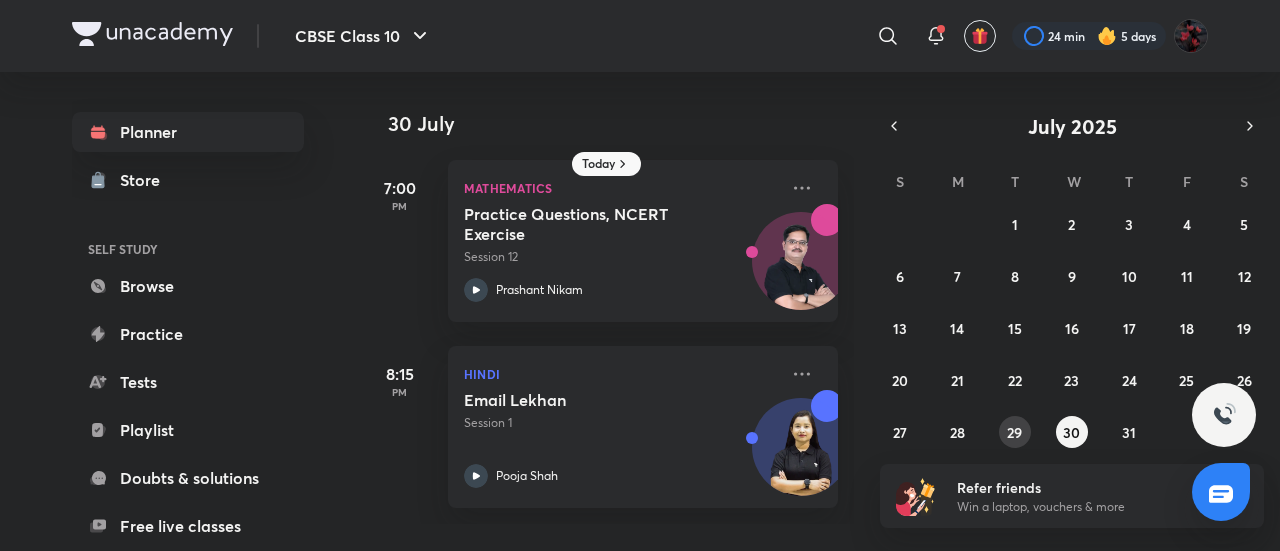 click on "29" at bounding box center (1014, 432) 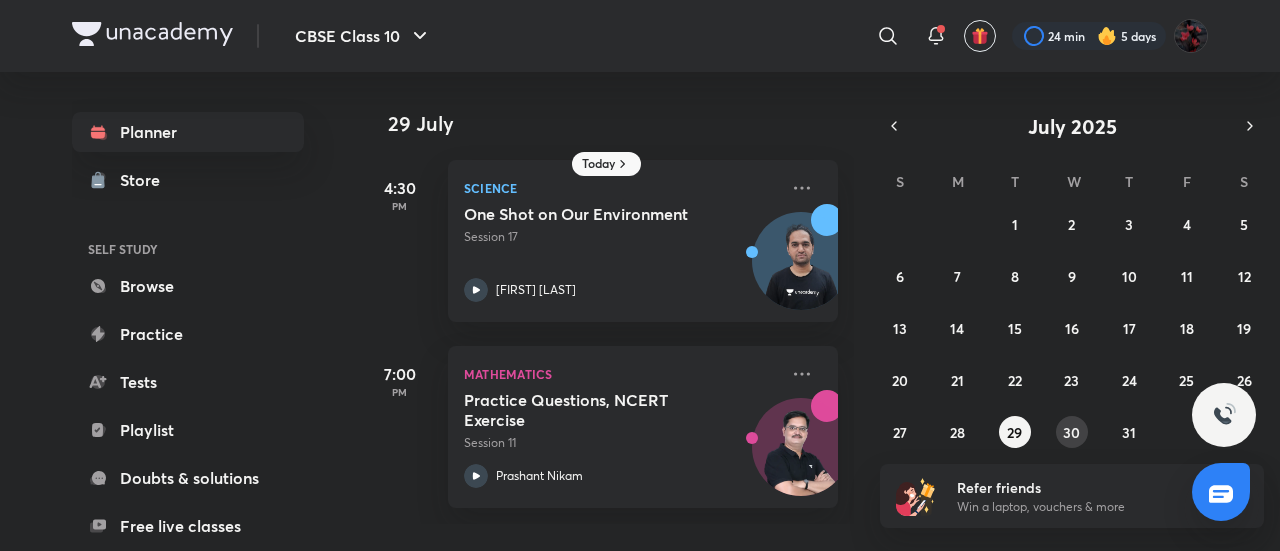 click on "30" at bounding box center (1071, 432) 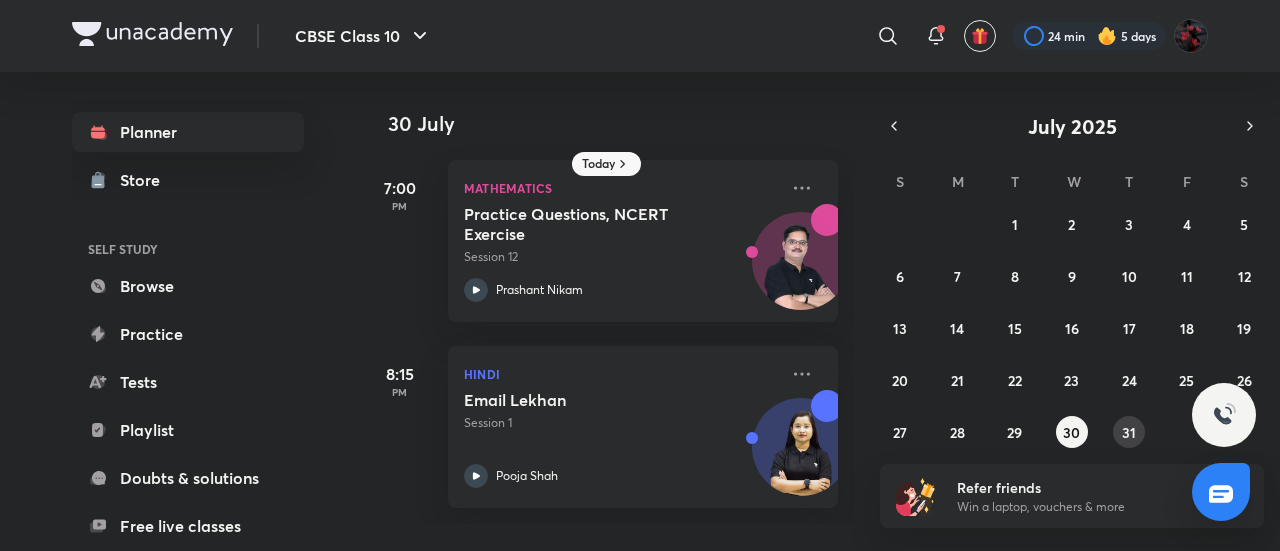click on "31" at bounding box center (1129, 432) 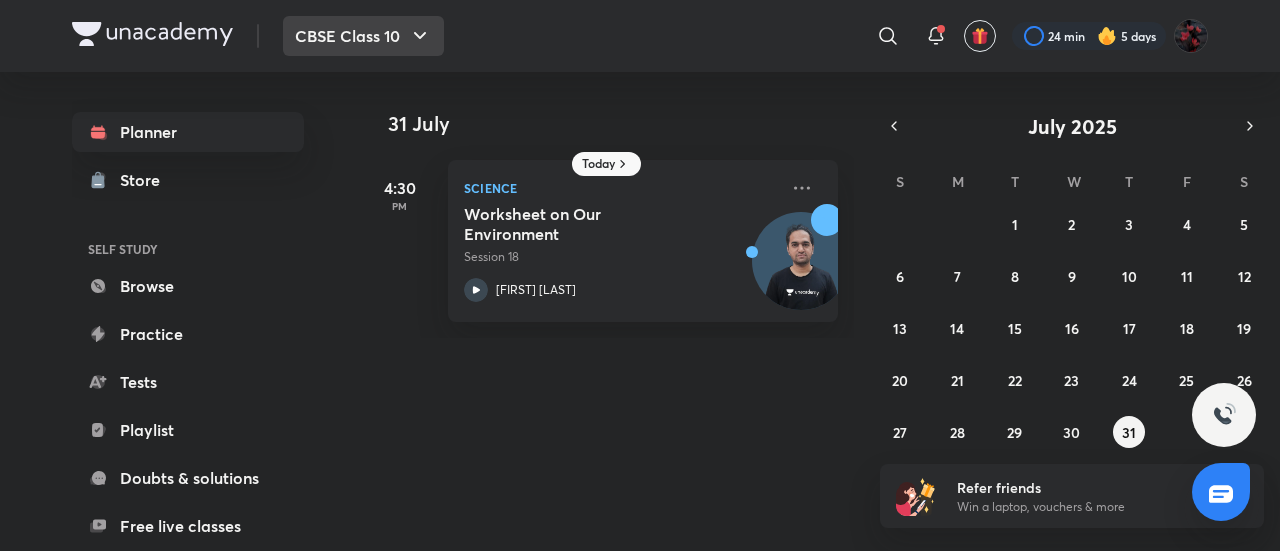 click 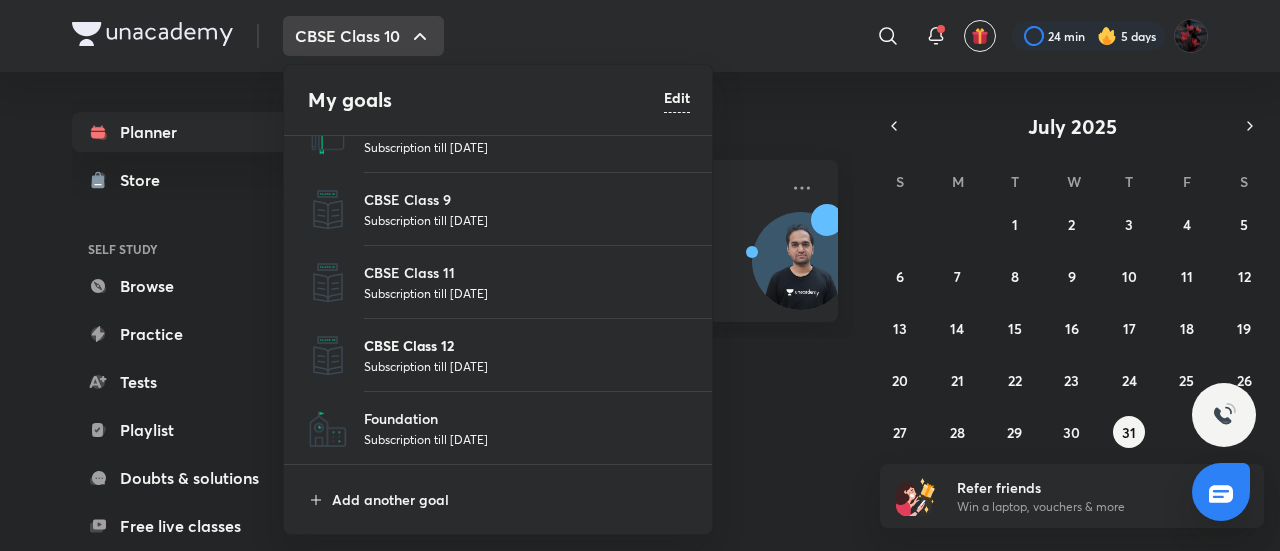 scroll, scrollTop: 111, scrollLeft: 0, axis: vertical 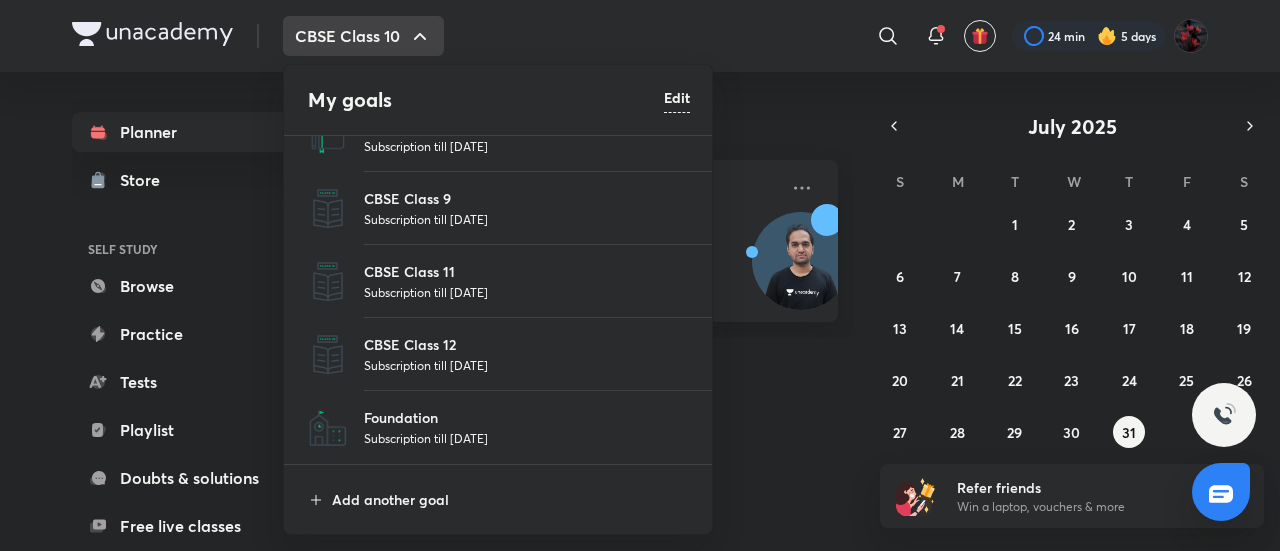 click on "Subscription till 9 Apr 2027" at bounding box center (527, 438) 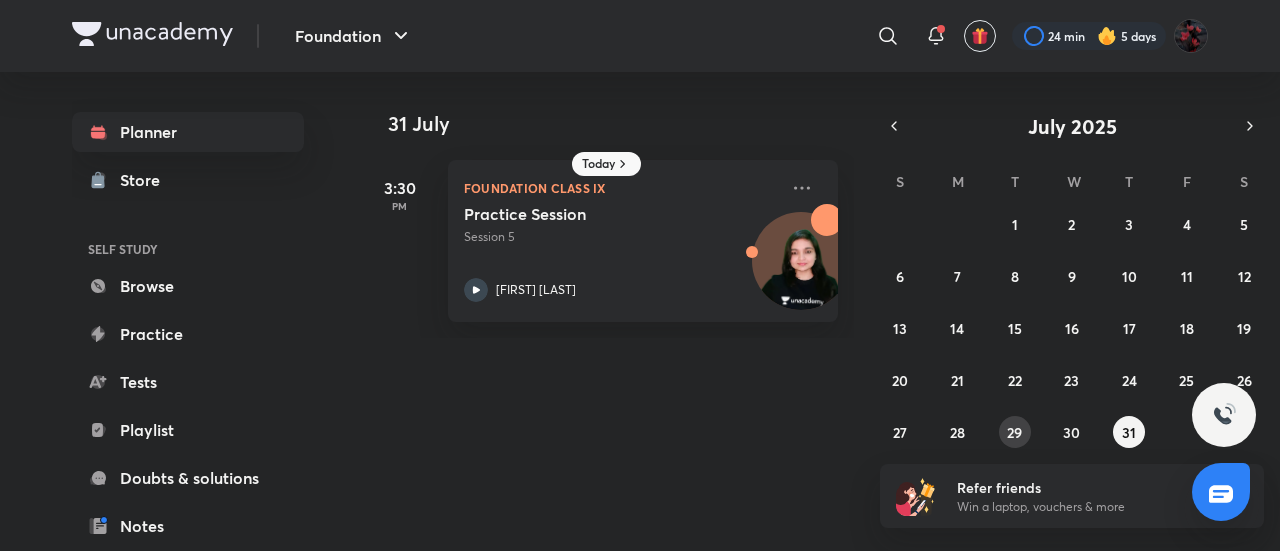 click on "29" at bounding box center (1014, 432) 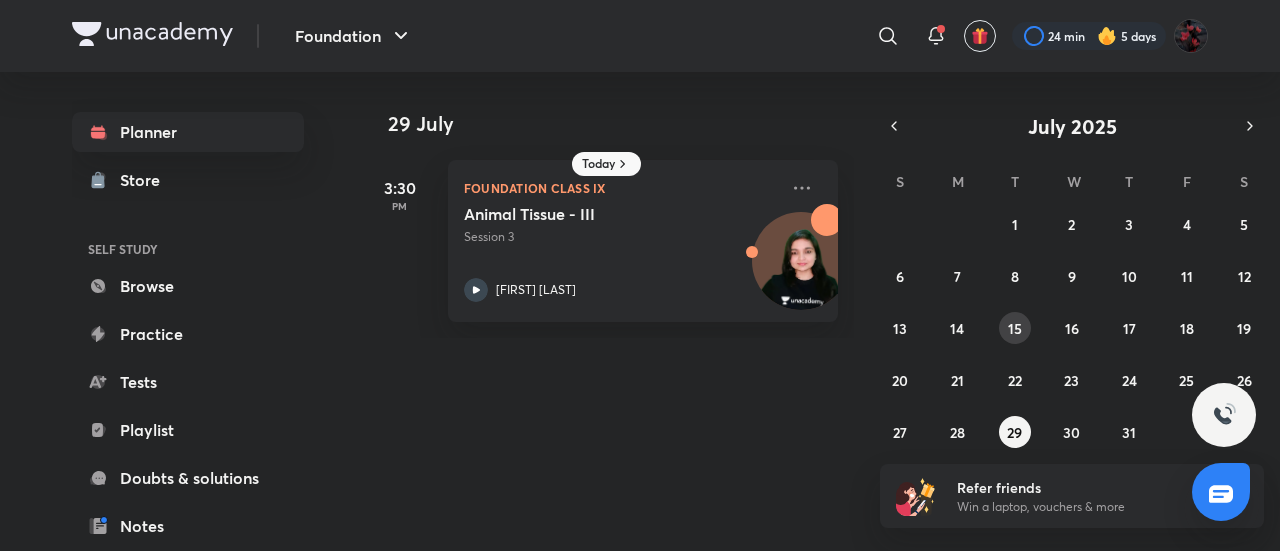 click on "15" at bounding box center (1015, 328) 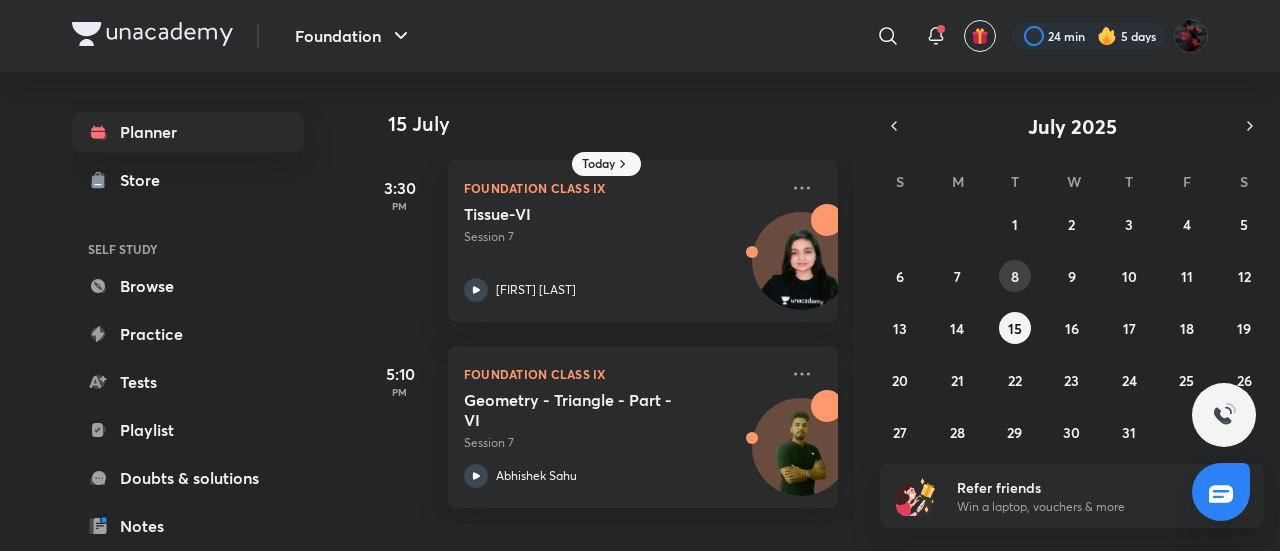 click on "8" at bounding box center (1015, 276) 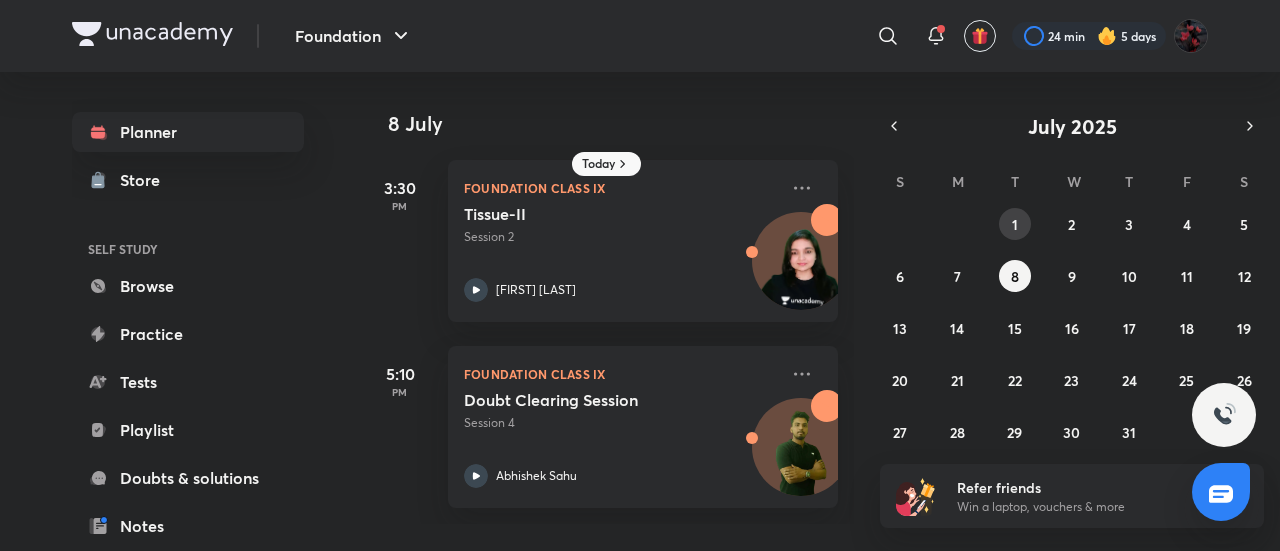 click on "1" at bounding box center [1015, 224] 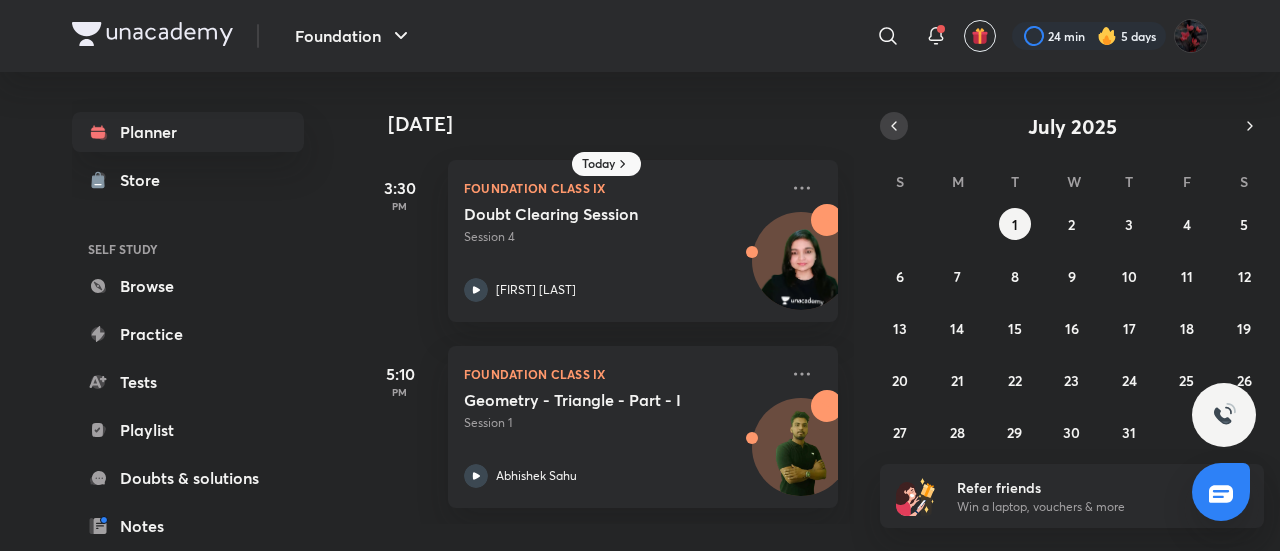 click 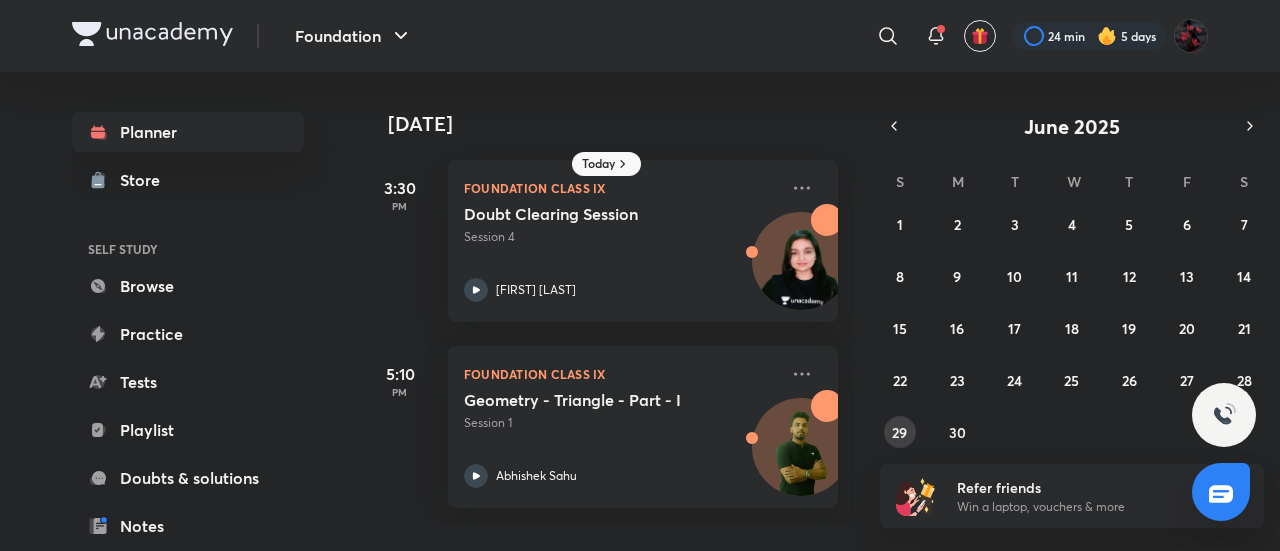 click on "29" at bounding box center [899, 432] 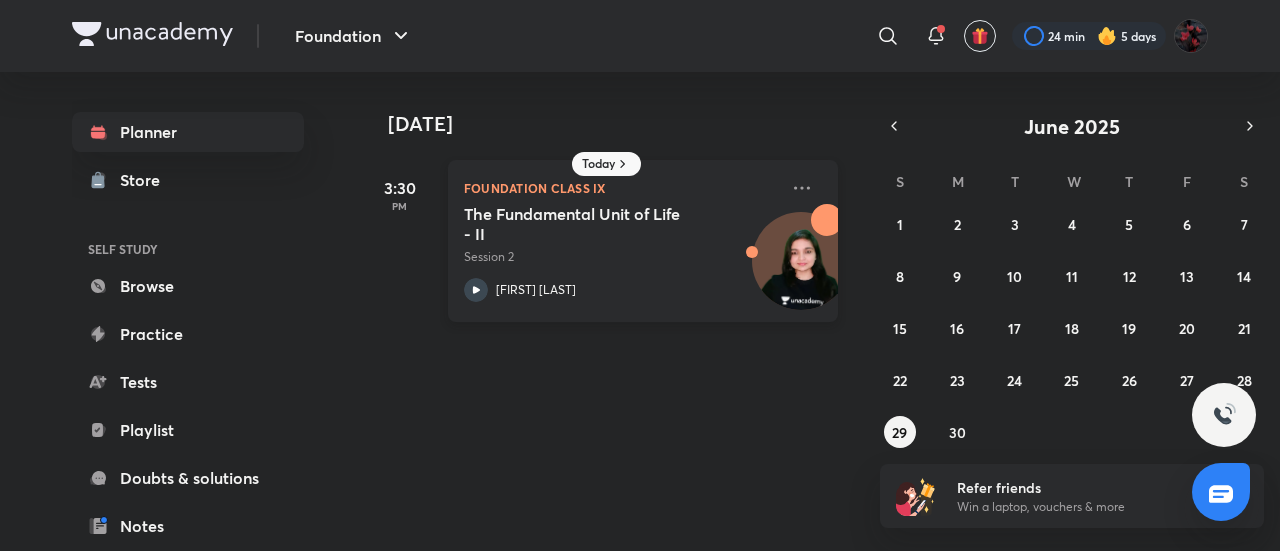click 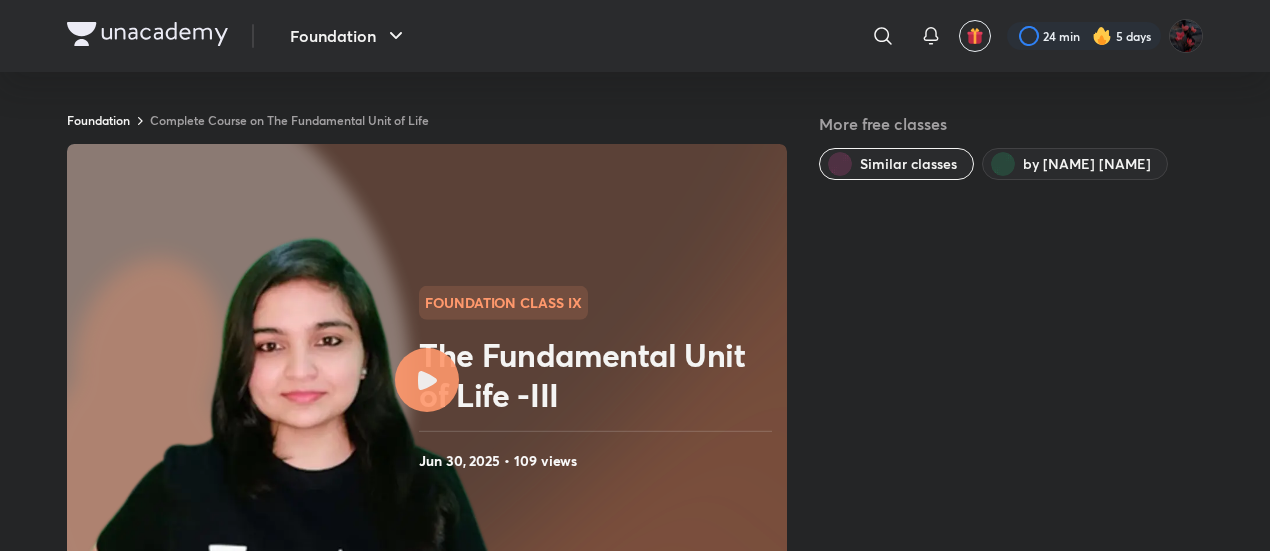 scroll, scrollTop: 0, scrollLeft: 0, axis: both 